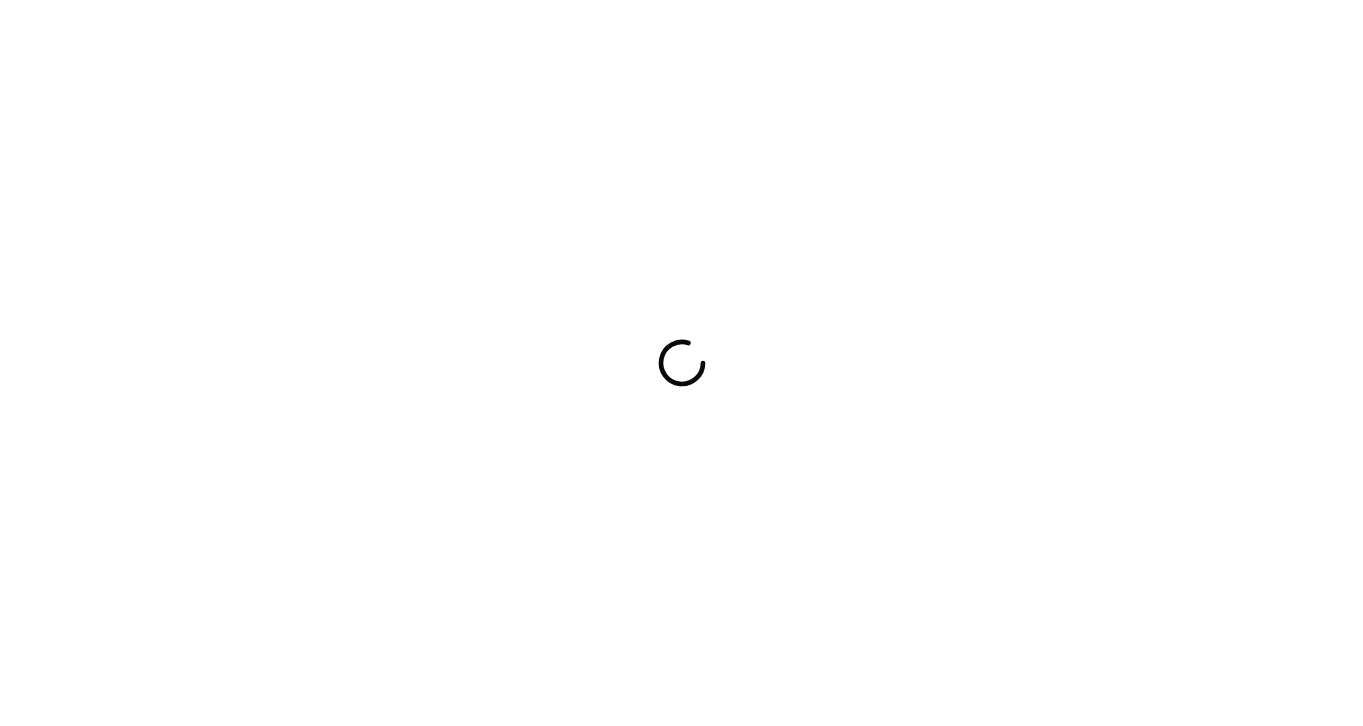 scroll, scrollTop: 0, scrollLeft: 0, axis: both 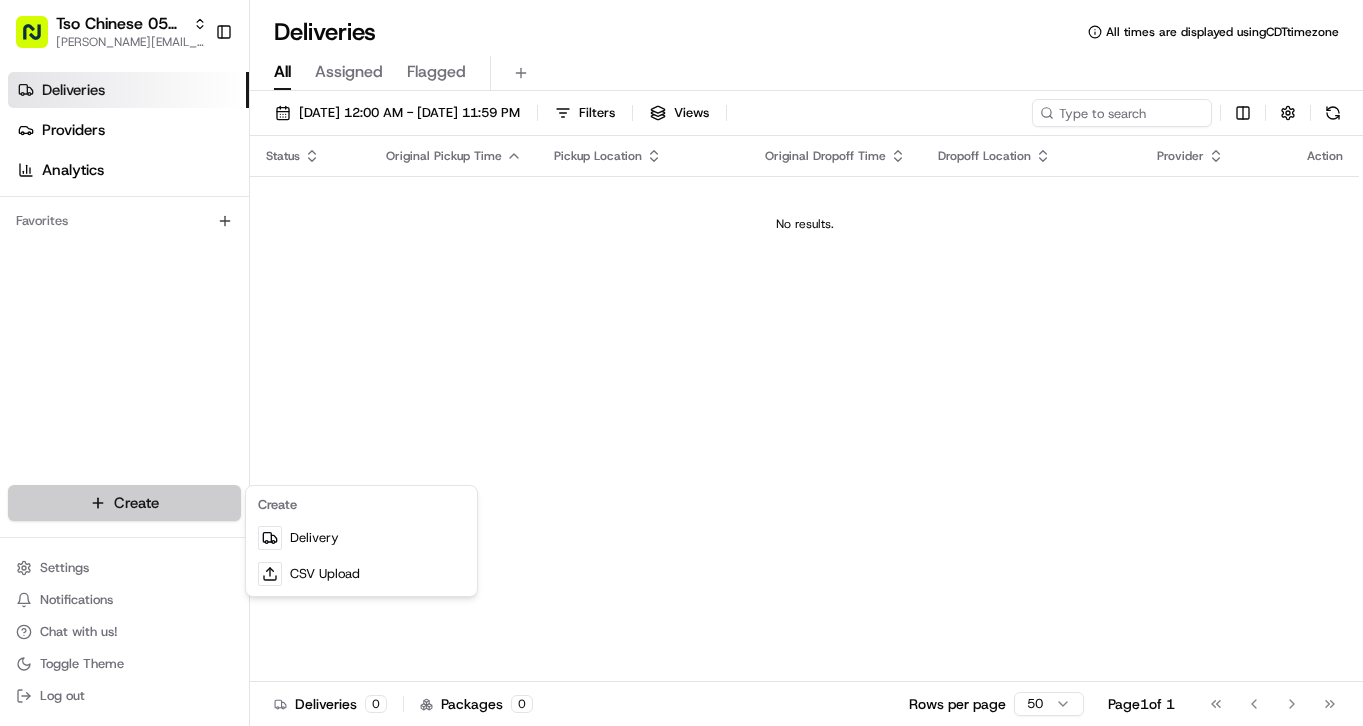 click on "Tso Chinese 05 Menchaca [EMAIL_ADDRESS][DOMAIN_NAME] Toggle Sidebar Deliveries Providers Analytics Favorites Main Menu Members & Organization Organization Users Roles Preferences Customization Tracking Orchestration Automations Dispatch Strategy Locations Pickup Locations Dropoff Locations Billing Billing Refund Requests Integrations Notification Triggers Webhooks API Keys Request Logs Create Settings Notifications Chat with us! Toggle Theme Log out Deliveries All times are displayed using  CDT  timezone All Assigned Flagged [DATE] 12:00 AM - [DATE] 11:59 PM Filters Views Status Original Pickup Time Pickup Location Original Dropoff Time Dropoff Location Provider Action No results. Deliveries 0 Packages 0 Rows per page 50 Page  1  of   1 Go to first page Go to previous page Go to next page Go to last page
Create Delivery CSV Upload" at bounding box center [681, 363] 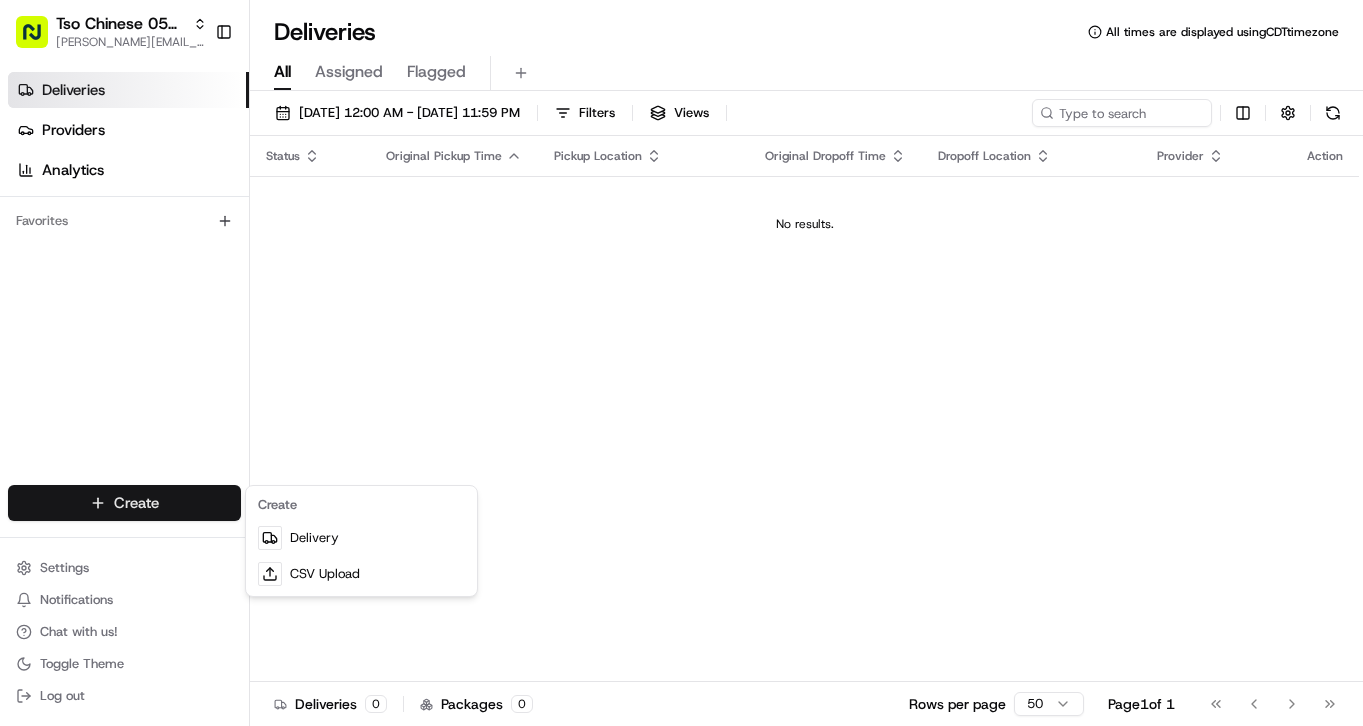 scroll, scrollTop: 0, scrollLeft: 0, axis: both 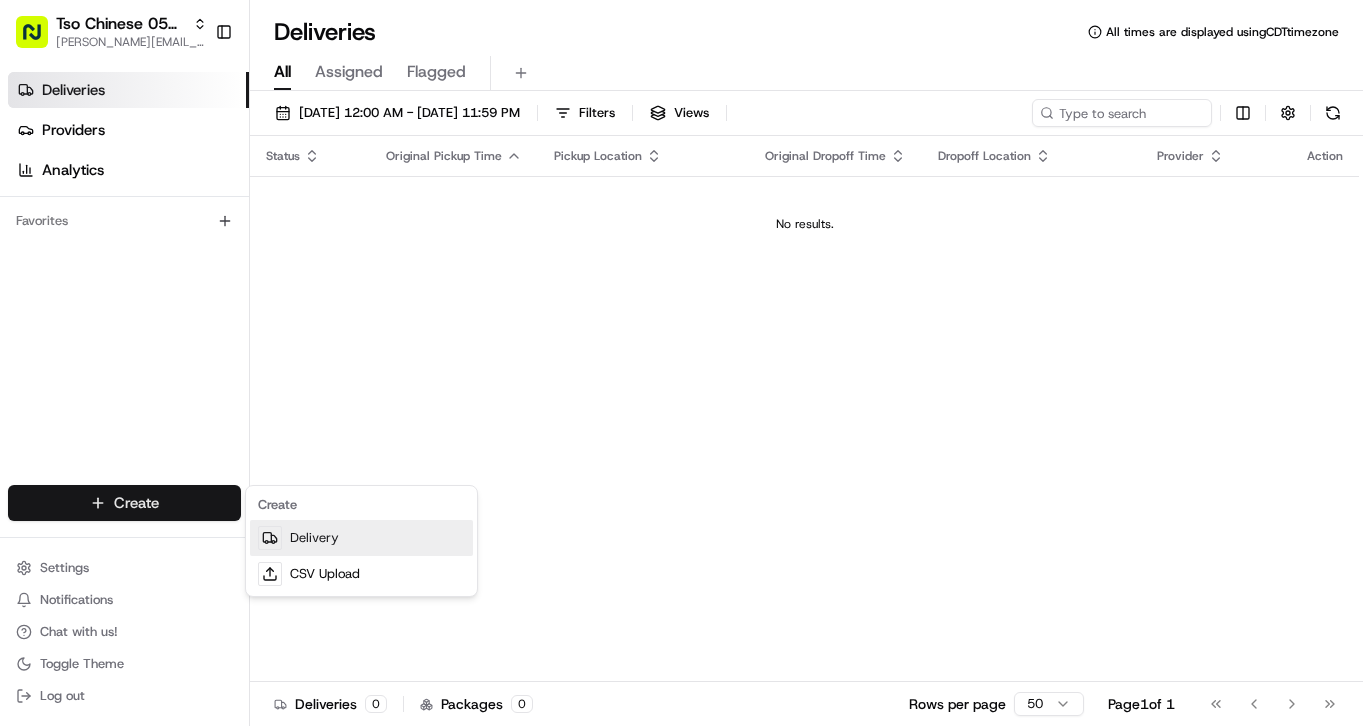 click on "Delivery" at bounding box center (361, 538) 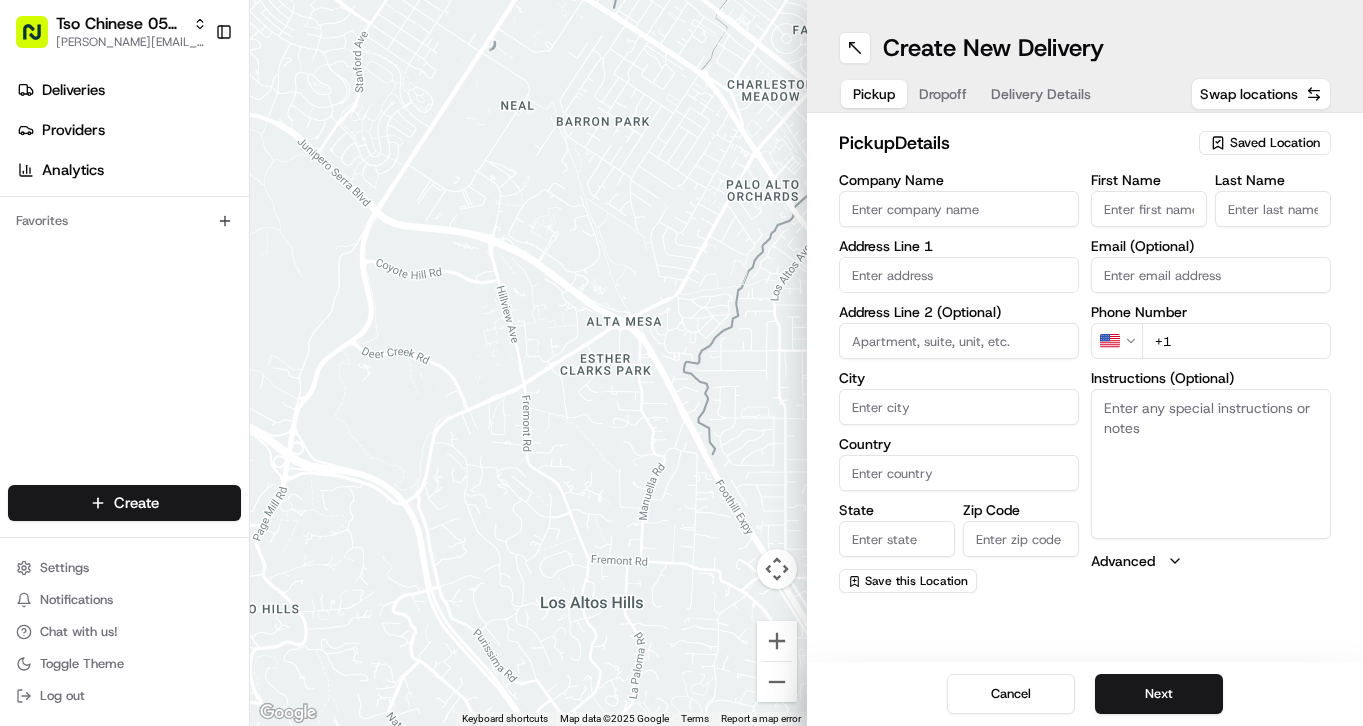 click on "Saved Location" at bounding box center [1275, 143] 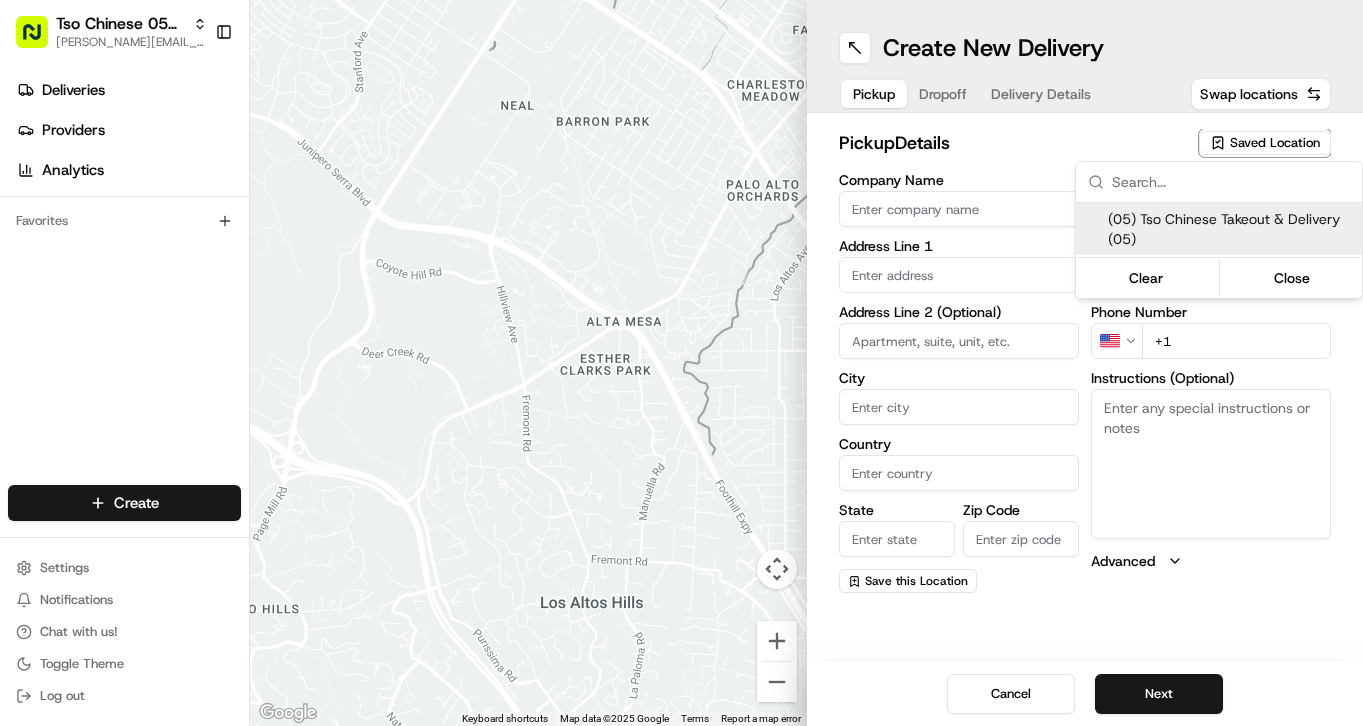 click on "(05) Tso Chinese Takeout & Delivery (05)" at bounding box center [1231, 229] 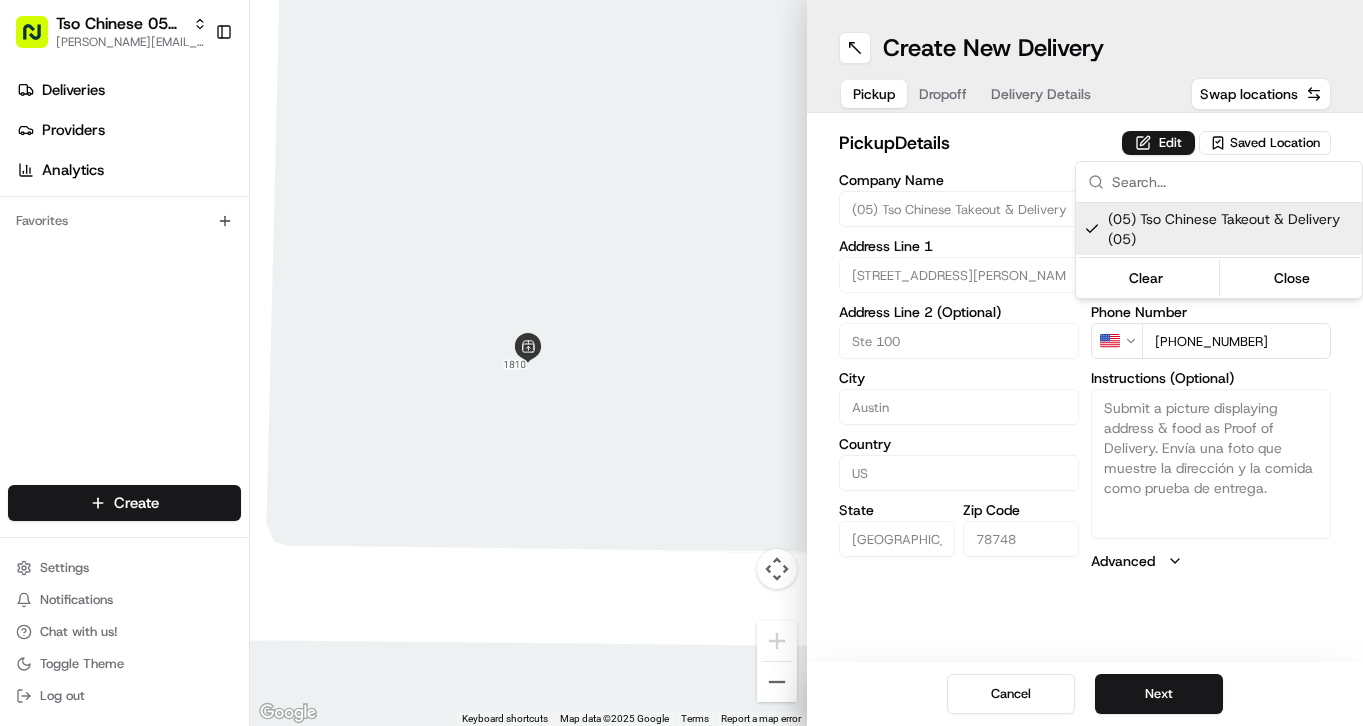 click on "Tso Chinese 05 Menchaca [EMAIL_ADDRESS][DOMAIN_NAME] Toggle Sidebar Deliveries Providers Analytics Favorites Main Menu Members & Organization Organization Users Roles Preferences Customization Tracking Orchestration Automations Dispatch Strategy Locations Pickup Locations Dropoff Locations Billing Billing Refund Requests Integrations Notification Triggers Webhooks API Keys Request Logs Create Settings Notifications Chat with us! Toggle Theme Log out ← Move left → Move right ↑ Move up ↓ Move down + Zoom in - Zoom out Home Jump left by 75% End Jump right by 75% Page Up Jump up by 75% Page Down Jump down by 75% Keyboard shortcuts Map Data Map data ©2025 Google Map data ©2025 Google 2 m  Click to toggle between metric and imperial units Terms Report a map error Create New Delivery Pickup Dropoff Delivery Details Swap locations pickup  Details  Edit Saved Location Company Name (05) Tso Chinese Takeout & Delivery Address Line 1 [GEOGRAPHIC_DATA][PERSON_NAME] Address Line 2 (Optional) [GEOGRAPHIC_DATA] [GEOGRAPHIC_DATA]" at bounding box center [681, 363] 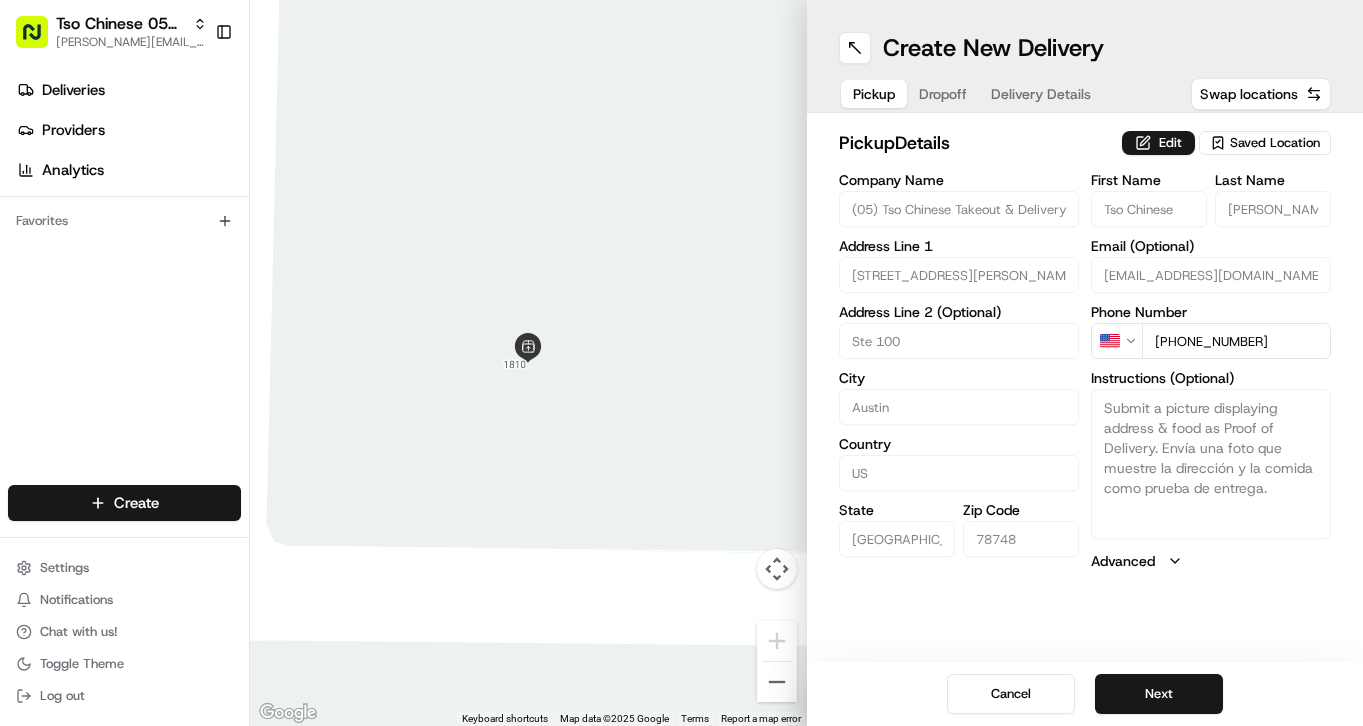 click on "Saved Location" at bounding box center [1275, 143] 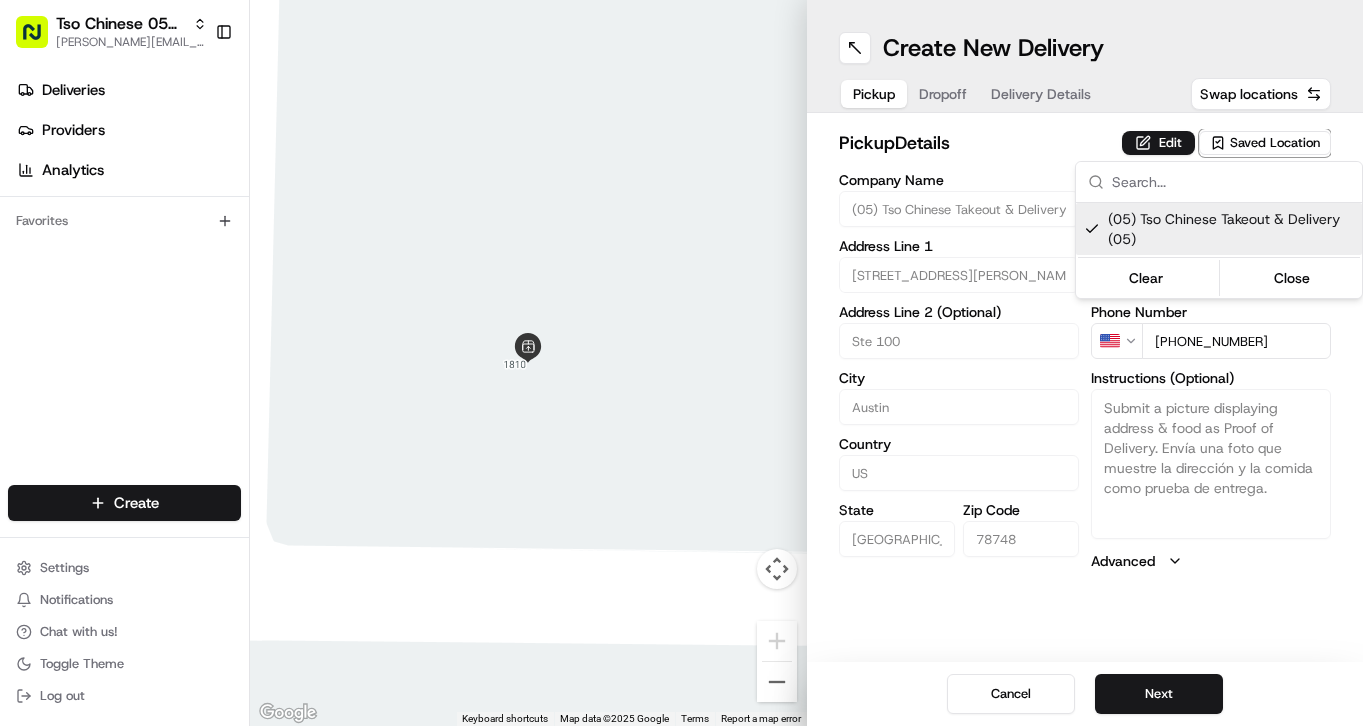 click on "(05) Tso Chinese Takeout & Delivery (05)" at bounding box center [1231, 229] 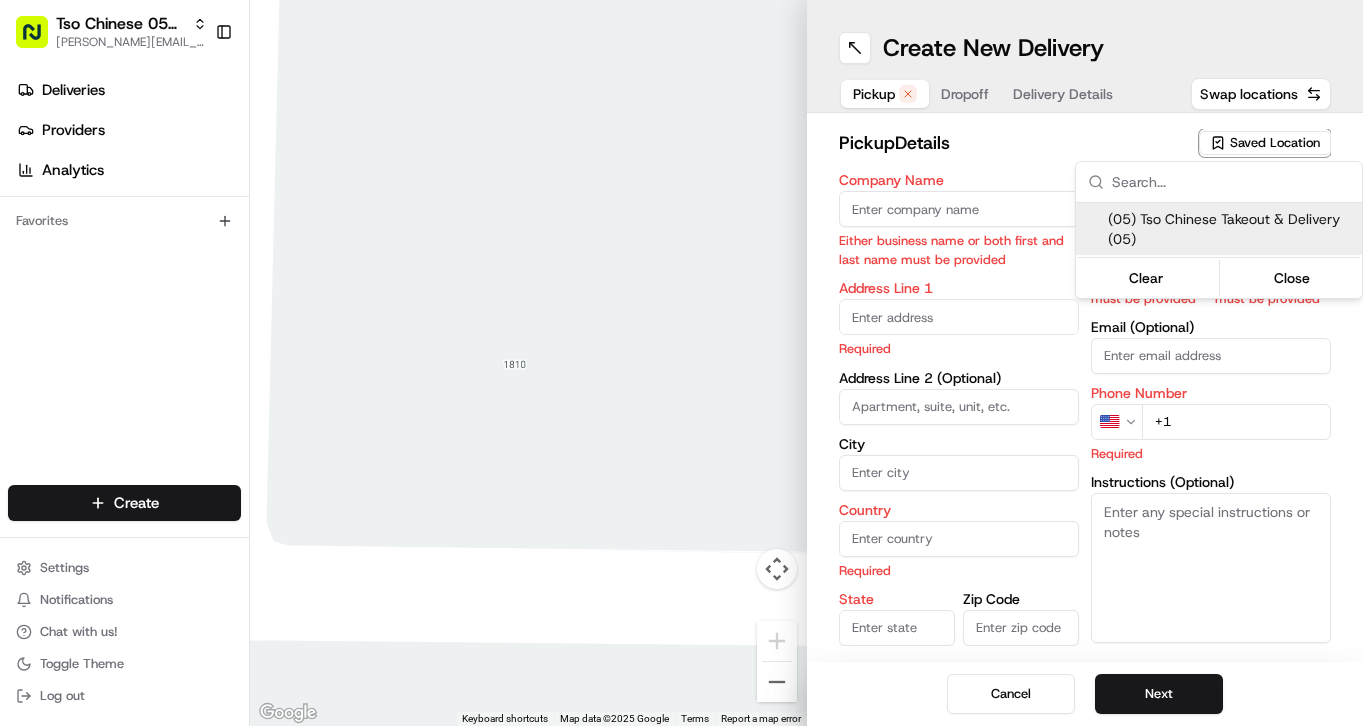 click on "Tso Chinese 05 Menchaca [EMAIL_ADDRESS][DOMAIN_NAME] Toggle Sidebar Deliveries Providers Analytics Favorites Main Menu Members & Organization Organization Users Roles Preferences Customization Tracking Orchestration Automations Dispatch Strategy Locations Pickup Locations Dropoff Locations Billing Billing Refund Requests Integrations Notification Triggers Webhooks API Keys Request Logs Create Settings Notifications Chat with us! Toggle Theme Log out ← Move left → Move right ↑ Move up ↓ Move down + Zoom in - Zoom out Home Jump left by 75% End Jump right by 75% Page Up Jump up by 75% Page Down Jump down by 75% Keyboard shortcuts Map Data Map data ©2025 Google Map data ©2025 Google 2 m  Click to toggle between metric and imperial units Terms Report a map error 0 0 Create New Delivery Pickup Dropoff Delivery Details Swap locations pickup  Details Saved Location Company Name Either business name or both first and last name must be provided Address Line 1 Required Address Line 2 (Optional) City US" at bounding box center (681, 363) 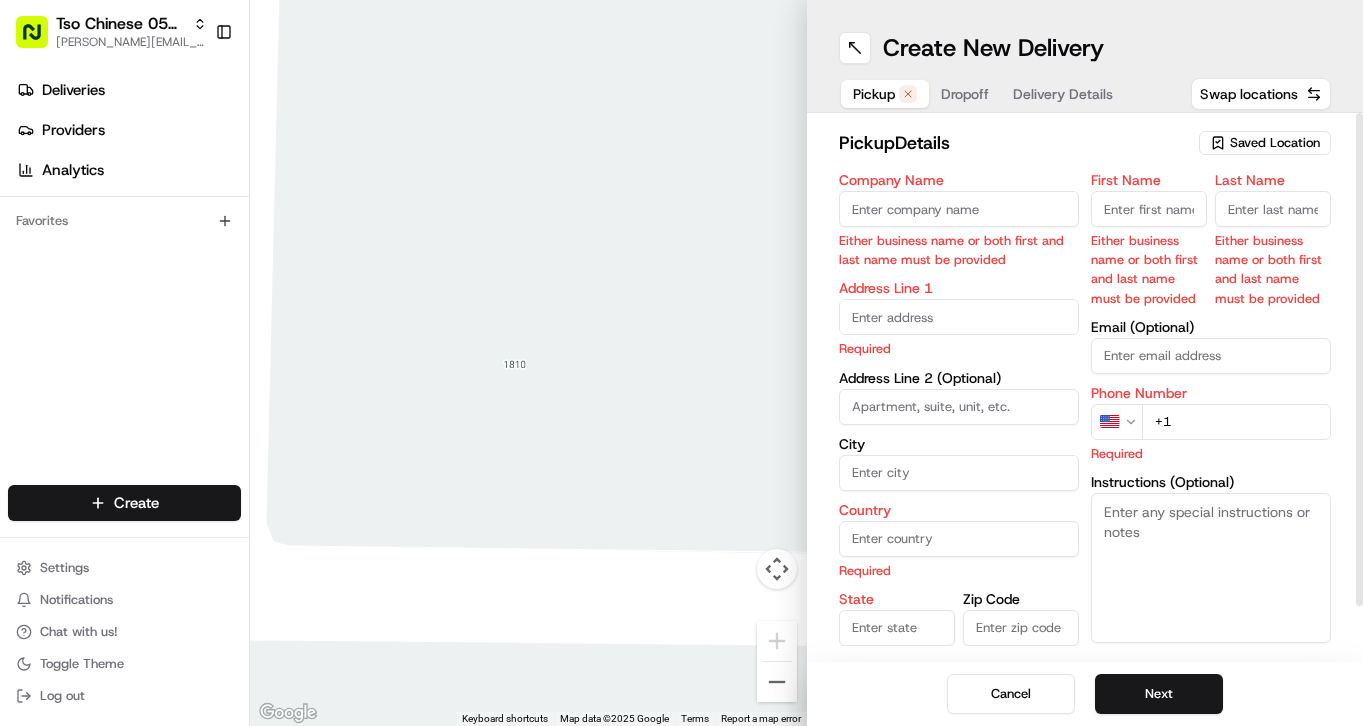 click on "Saved Location" at bounding box center [1275, 143] 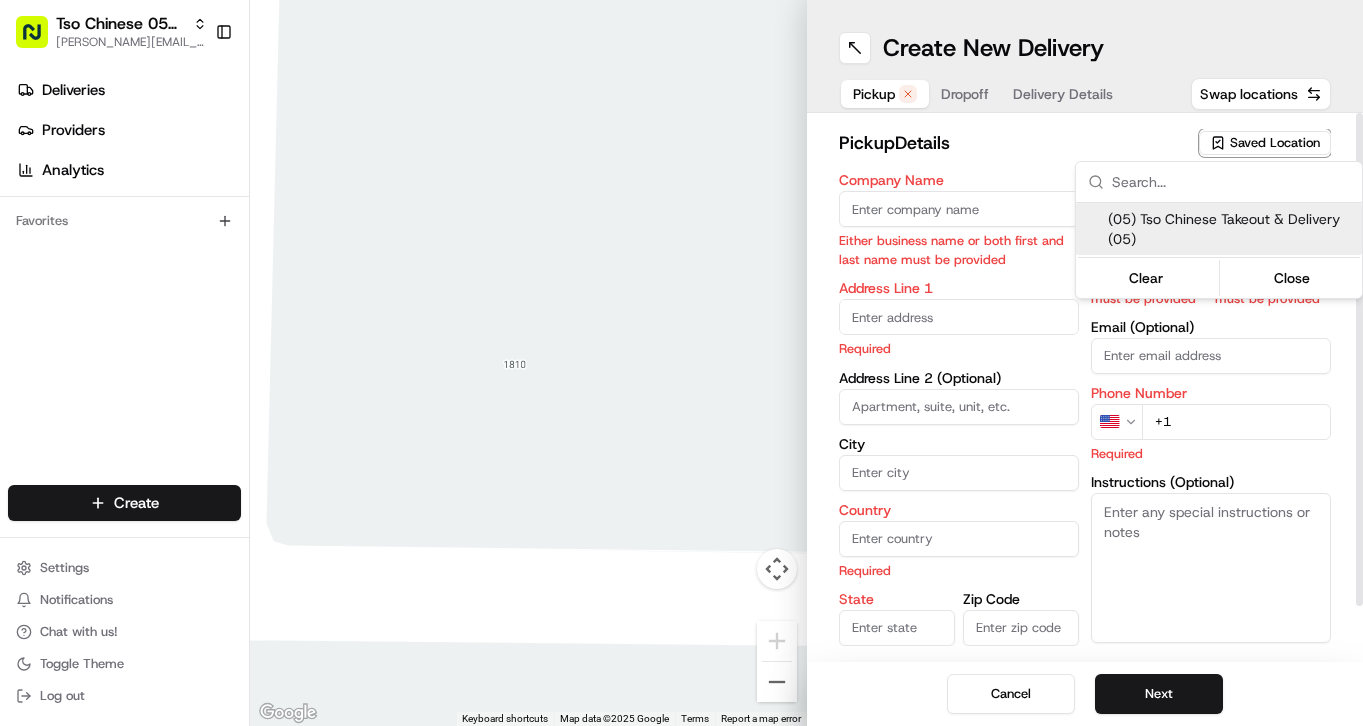 click on "(05) Tso Chinese Takeout & Delivery (05)" at bounding box center (1231, 229) 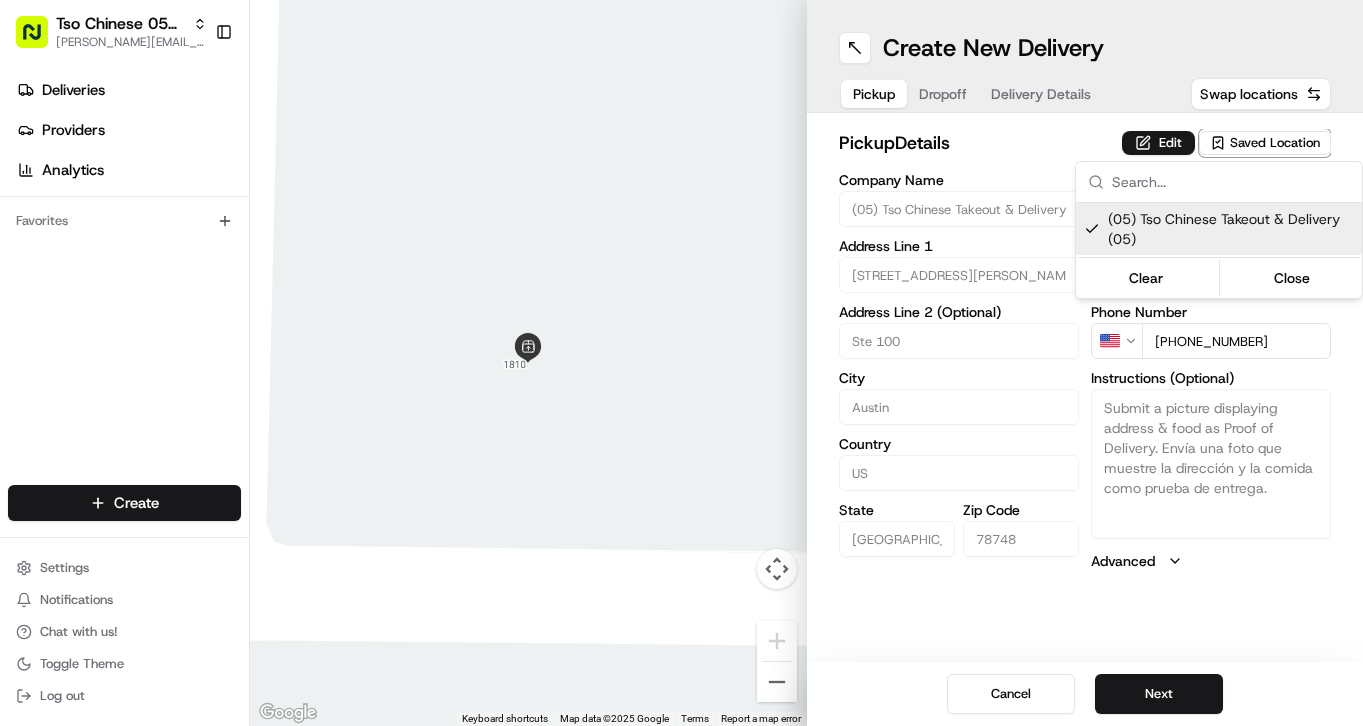 click on "Tso Chinese 05 Menchaca [EMAIL_ADDRESS][DOMAIN_NAME] Toggle Sidebar Deliveries Providers Analytics Favorites Main Menu Members & Organization Organization Users Roles Preferences Customization Tracking Orchestration Automations Dispatch Strategy Locations Pickup Locations Dropoff Locations Billing Billing Refund Requests Integrations Notification Triggers Webhooks API Keys Request Logs Create Settings Notifications Chat with us! Toggle Theme Log out ← Move left → Move right ↑ Move up ↓ Move down + Zoom in - Zoom out Home Jump left by 75% End Jump right by 75% Page Up Jump up by 75% Page Down Jump down by 75% Keyboard shortcuts Map Data Map data ©2025 Google Map data ©2025 Google 2 m  Click to toggle between metric and imperial units Terms Report a map error Create New Delivery Pickup Dropoff Delivery Details Swap locations pickup  Details  Edit Saved Location Company Name (05) Tso Chinese Takeout & Delivery Address Line 1 [GEOGRAPHIC_DATA][PERSON_NAME] Address Line 2 (Optional) [GEOGRAPHIC_DATA] [GEOGRAPHIC_DATA]" at bounding box center [681, 363] 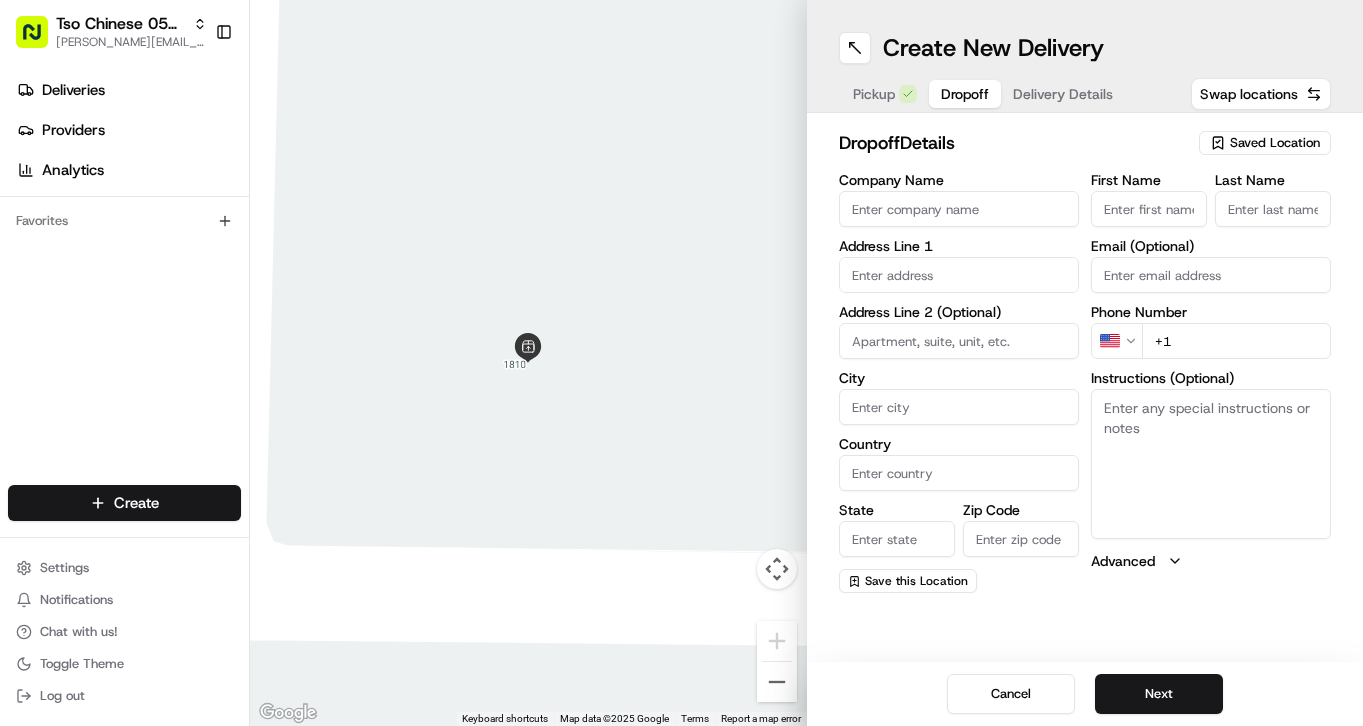 click on "Dropoff" at bounding box center (965, 94) 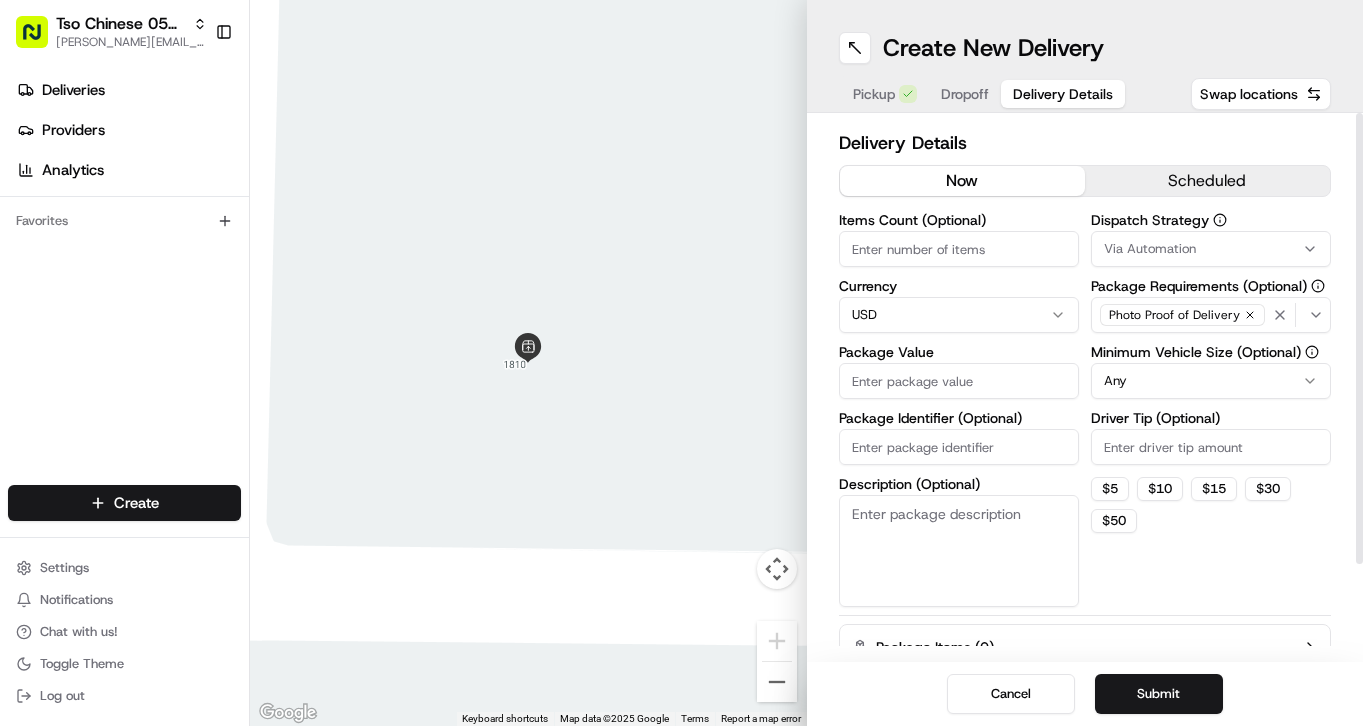 click on "Package Identifier (Optional)" at bounding box center [959, 447] 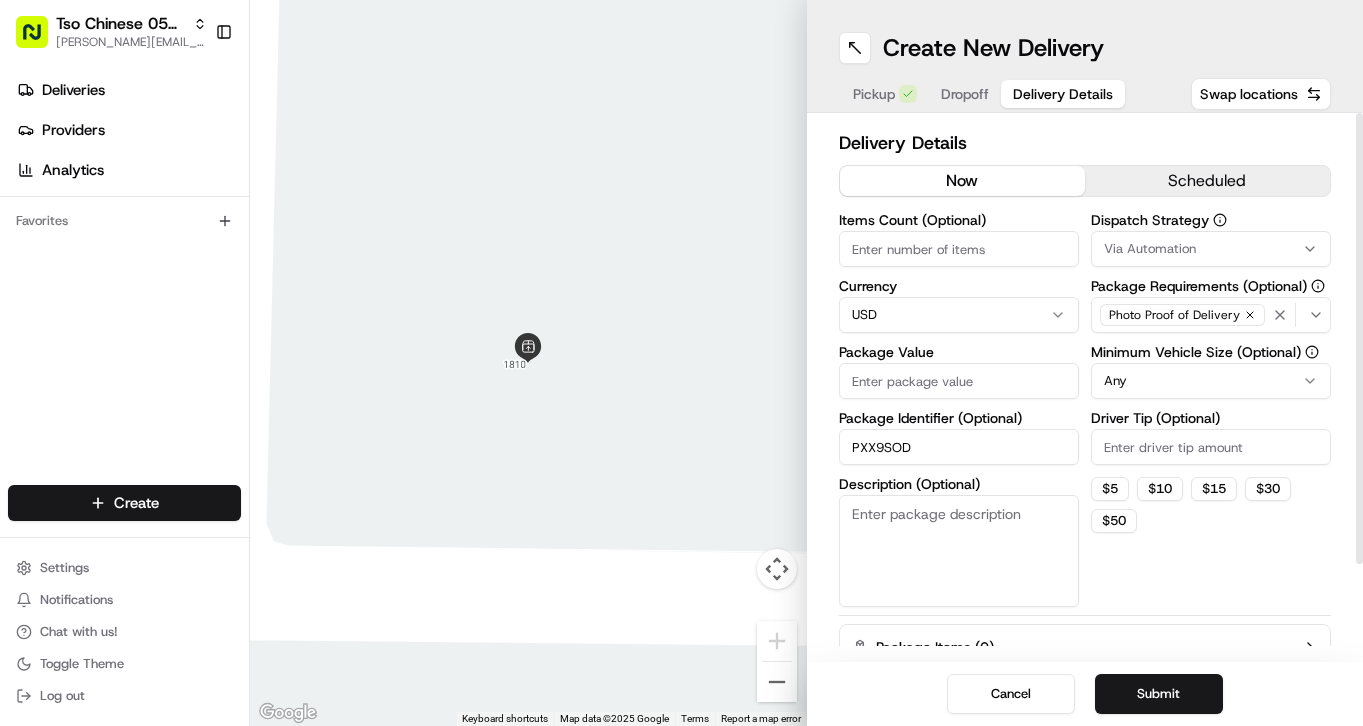 type on "PXX9SOD" 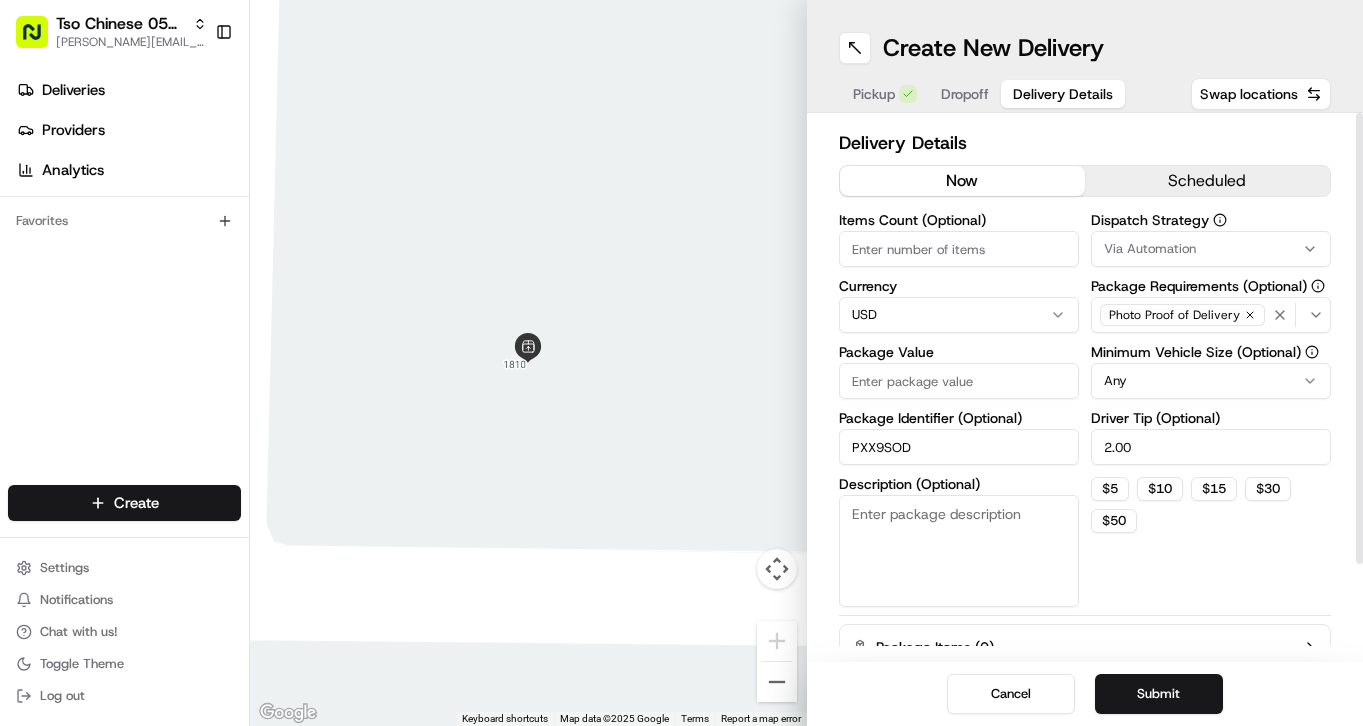 type on "2.00" 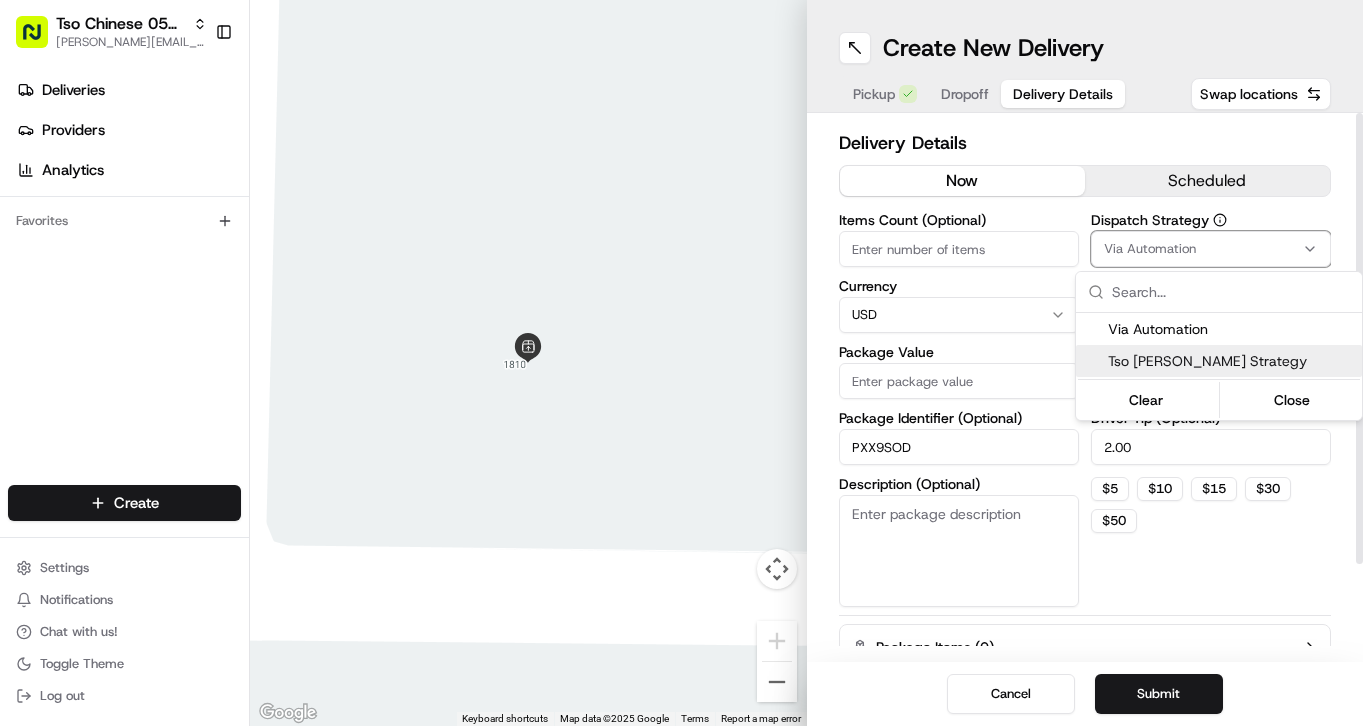 click on "Tso [PERSON_NAME] Strategy" at bounding box center [1231, 361] 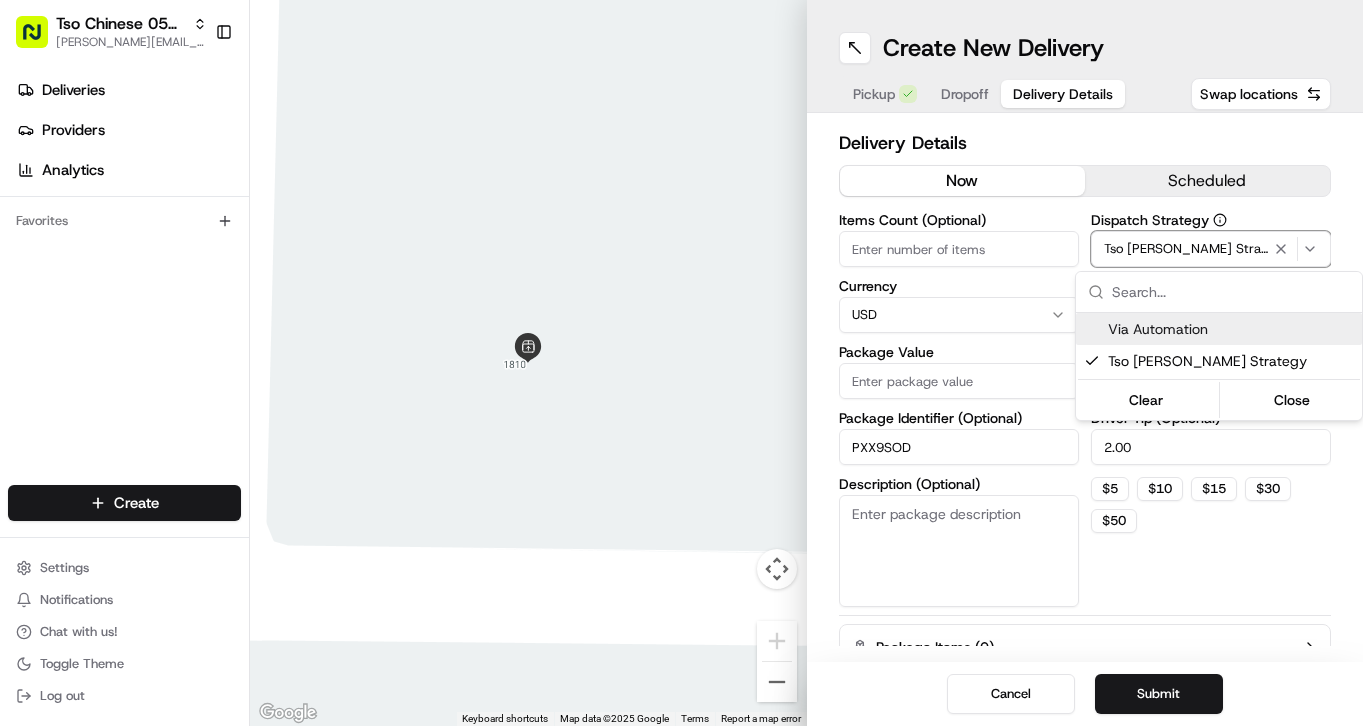 click on "Tso Chinese 05 Menchaca [EMAIL_ADDRESS][DOMAIN_NAME] Toggle Sidebar Deliveries Providers Analytics Favorites Main Menu Members & Organization Organization Users Roles Preferences Customization Tracking Orchestration Automations Dispatch Strategy Locations Pickup Locations Dropoff Locations Billing Billing Refund Requests Integrations Notification Triggers Webhooks API Keys Request Logs Create Settings Notifications Chat with us! Toggle Theme Log out ← Move left → Move right ↑ Move up ↓ Move down + Zoom in - Zoom out Home Jump left by 75% End Jump right by 75% Page Up Jump up by 75% Page Down Jump down by 75% Keyboard shortcuts Map Data Map data ©2025 Google Map data ©2025 Google 2 m  Click to toggle between metric and imperial units Terms Report a map error Create New Delivery Pickup Dropoff Delivery Details Swap locations Delivery Details now scheduled Items Count (Optional) Currency USD Package Value Package Identifier (Optional) PXX9SOD Description (Optional) Dispatch Strategy Any 2.00 $" at bounding box center (681, 363) 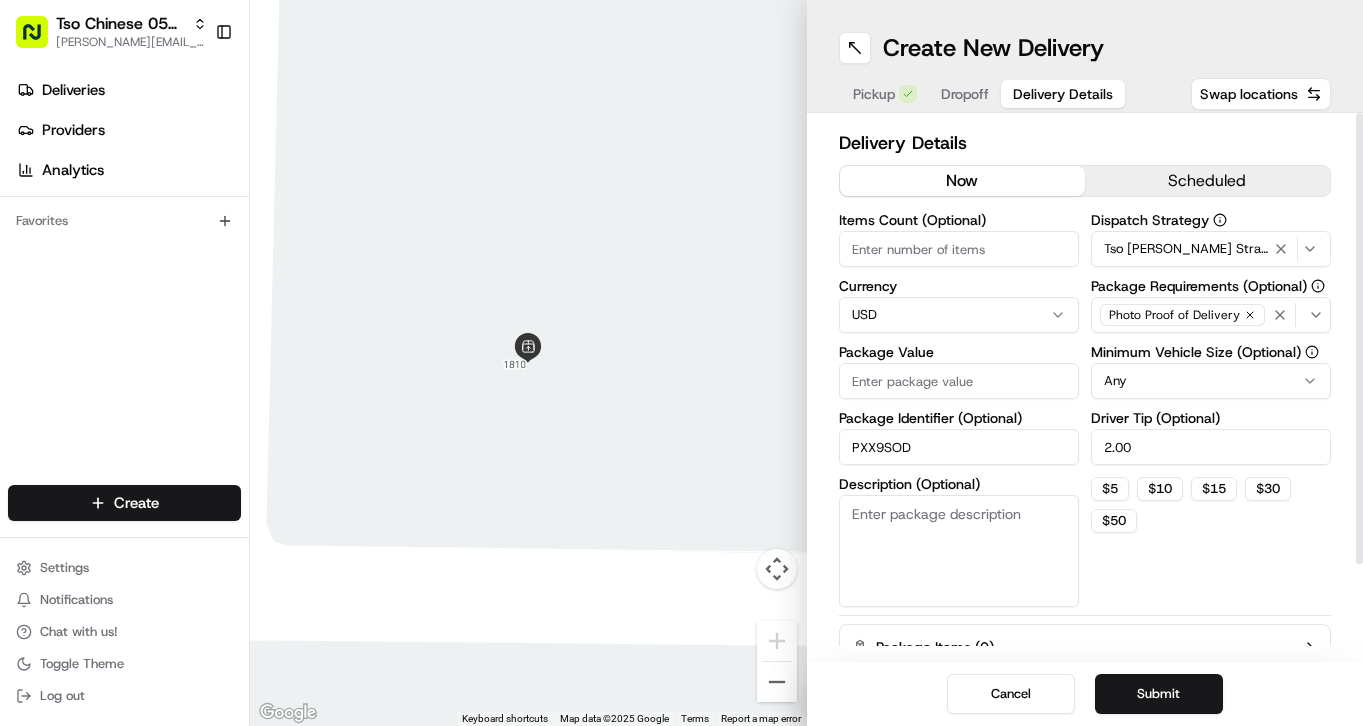 click on "Items Count (Optional)" at bounding box center [959, 249] 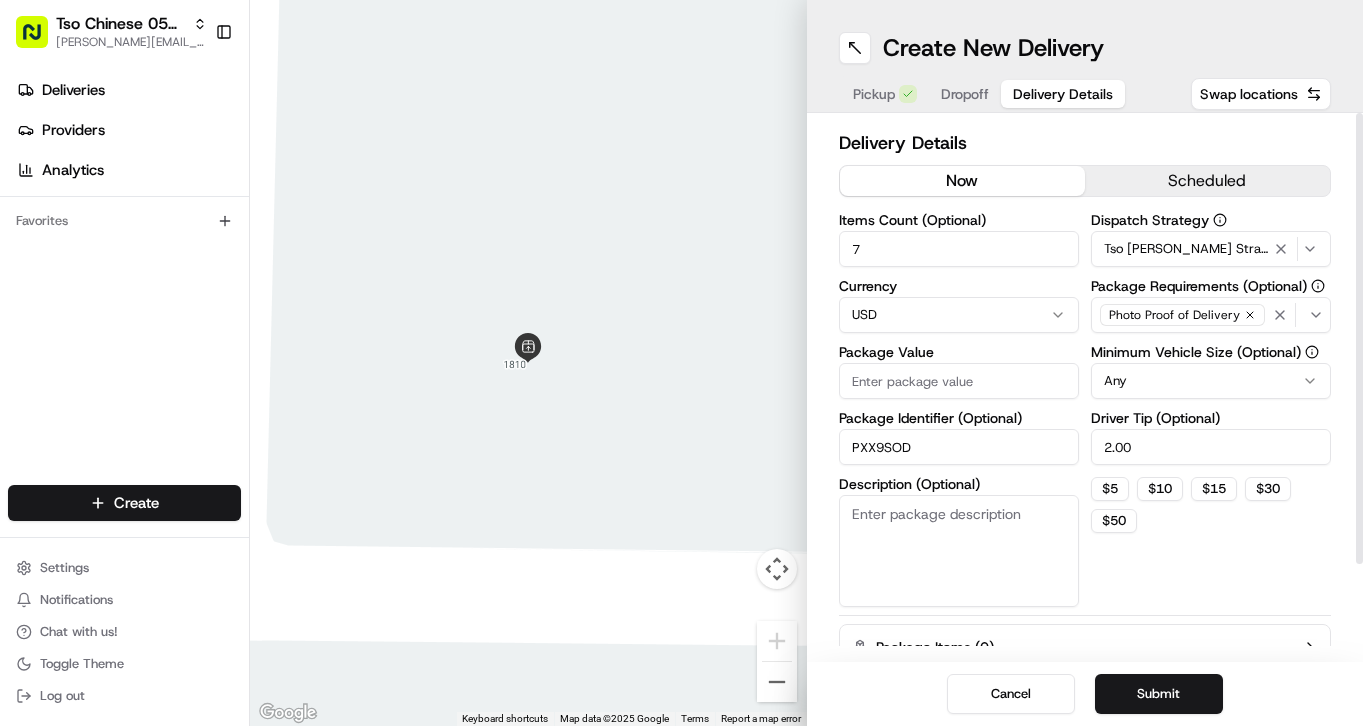 type on "7" 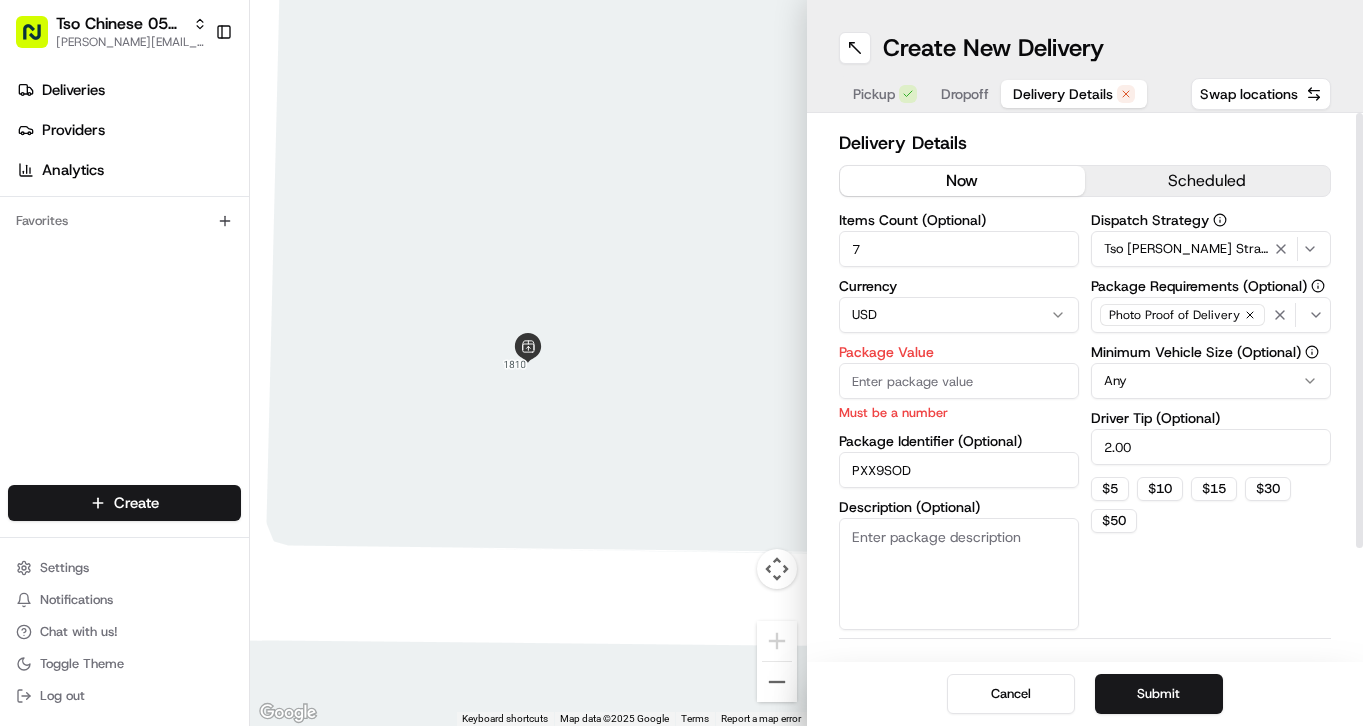 paste on "87.36" 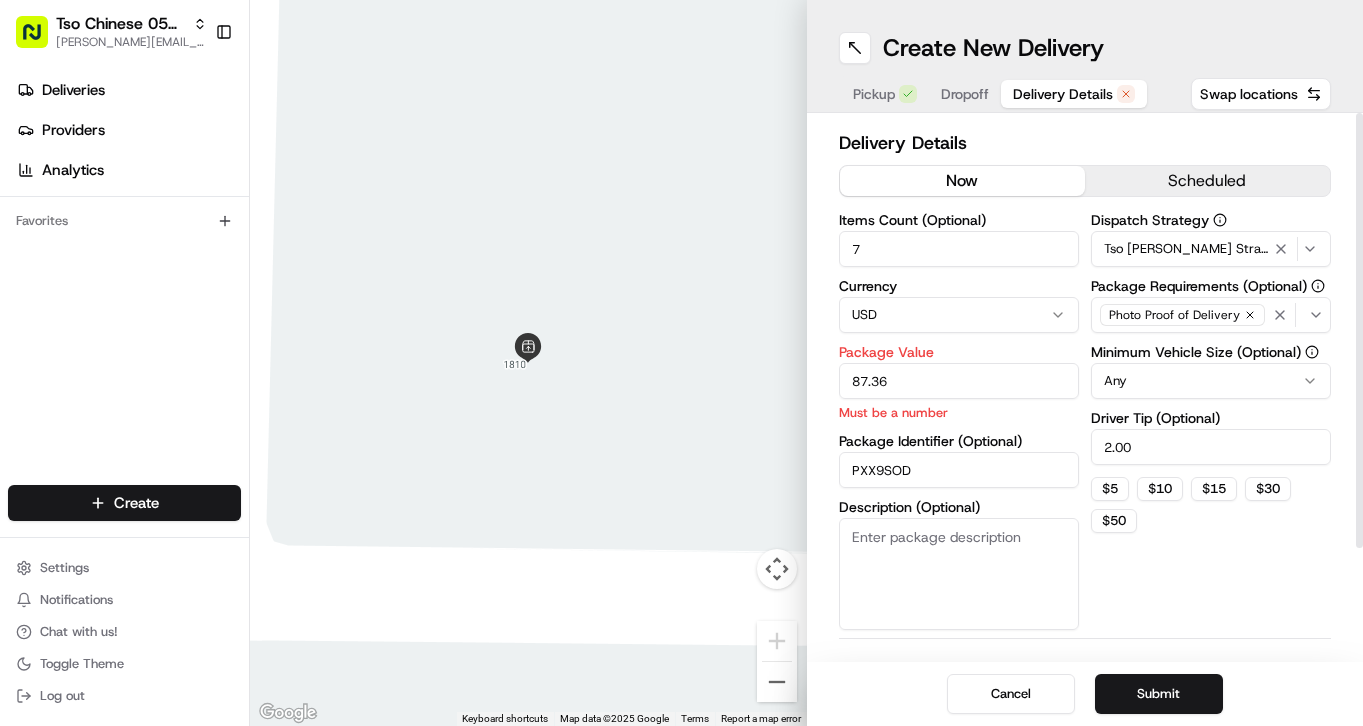 type on "87.36" 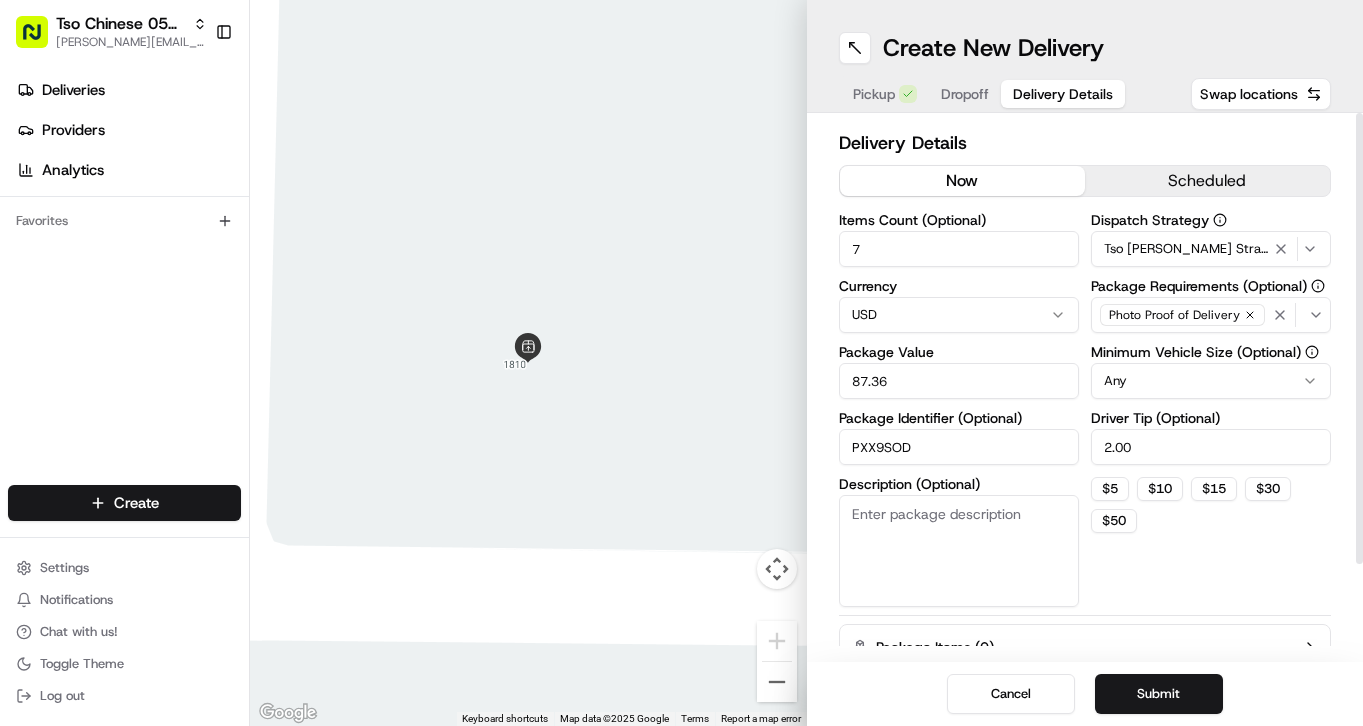click on "Delivery Details now scheduled Items Count (Optional) 7 Currency USD Package Value 87.36 Package Identifier (Optional) PXX9SOD Description (Optional) Dispatch Strategy Tso [PERSON_NAME] Strategy Package Requirements (Optional) Photo Proof of Delivery Minimum Vehicle Size (Optional) Any Driver Tip (Optional) 2.00 $ 5 $ 10 $ 15 $ 30 $ 50 Package Items ( 0 ) Total Package Dimensions (Optional) Advanced (Optional)" at bounding box center [1085, 387] 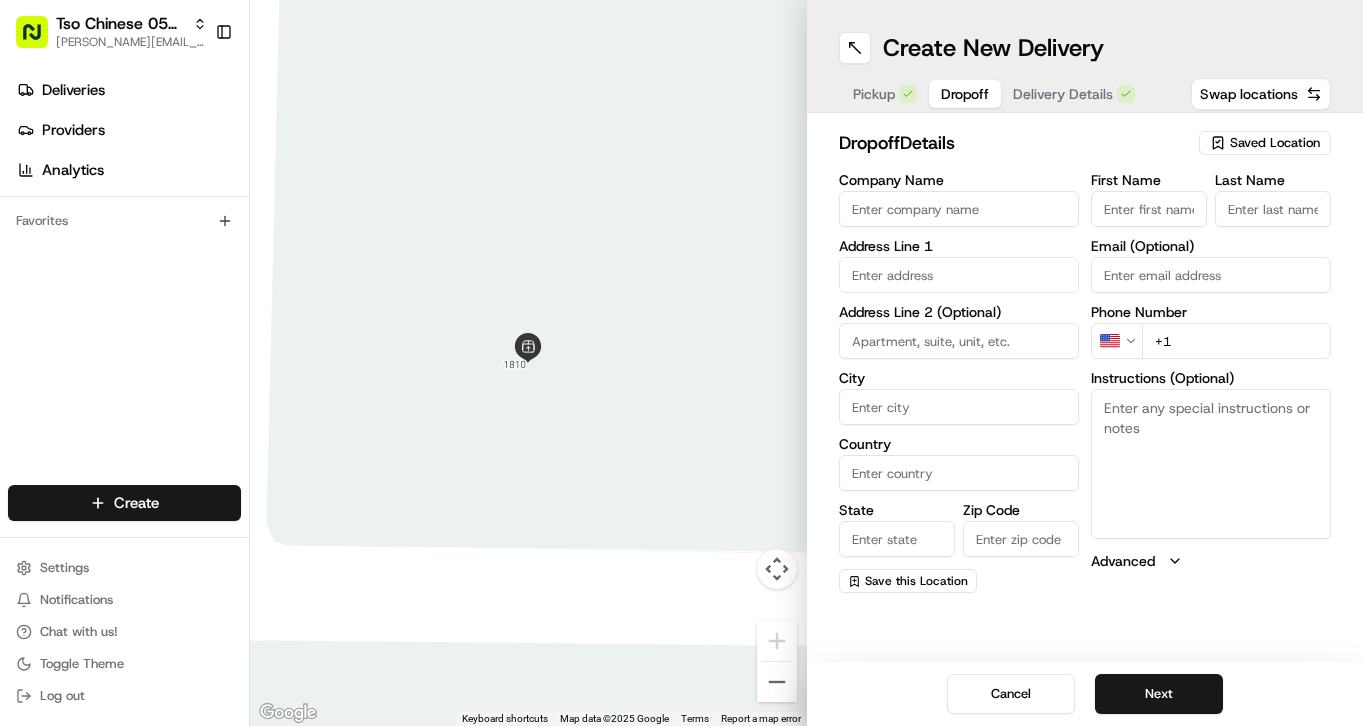 click on "Dropoff" at bounding box center (965, 94) 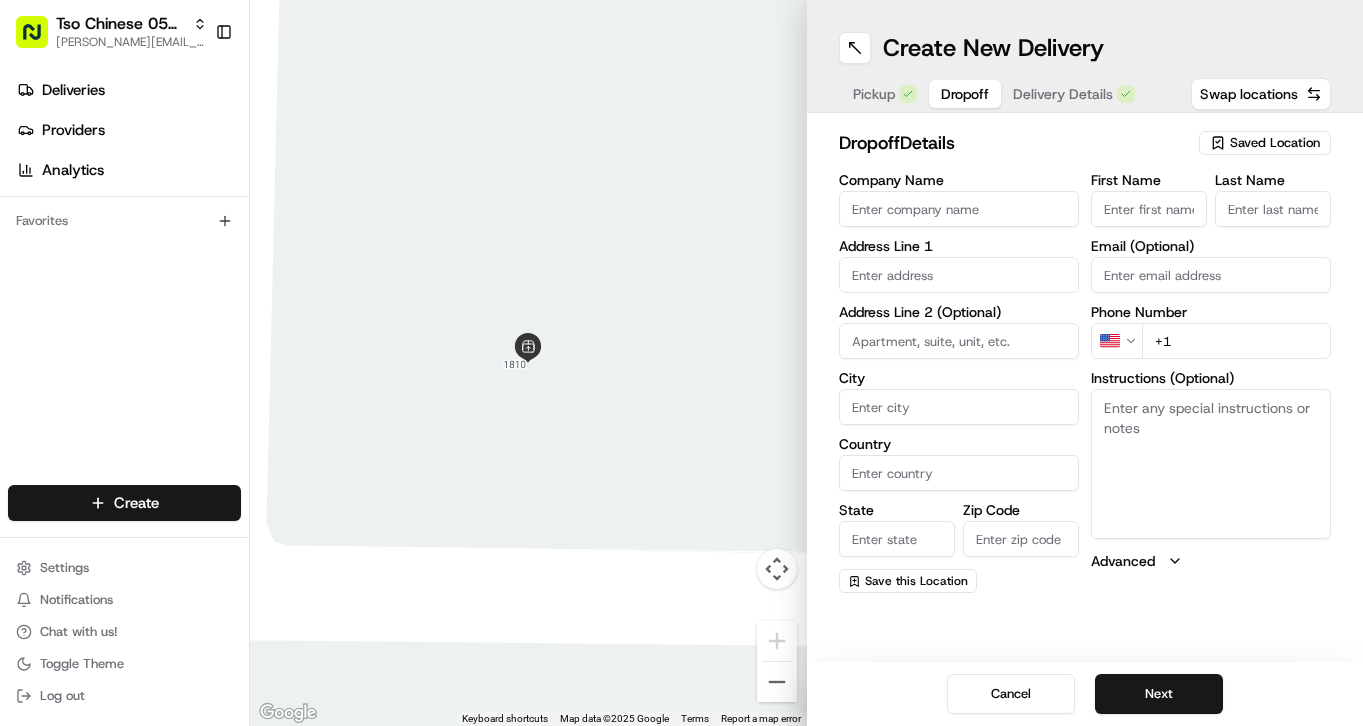 click at bounding box center (959, 275) 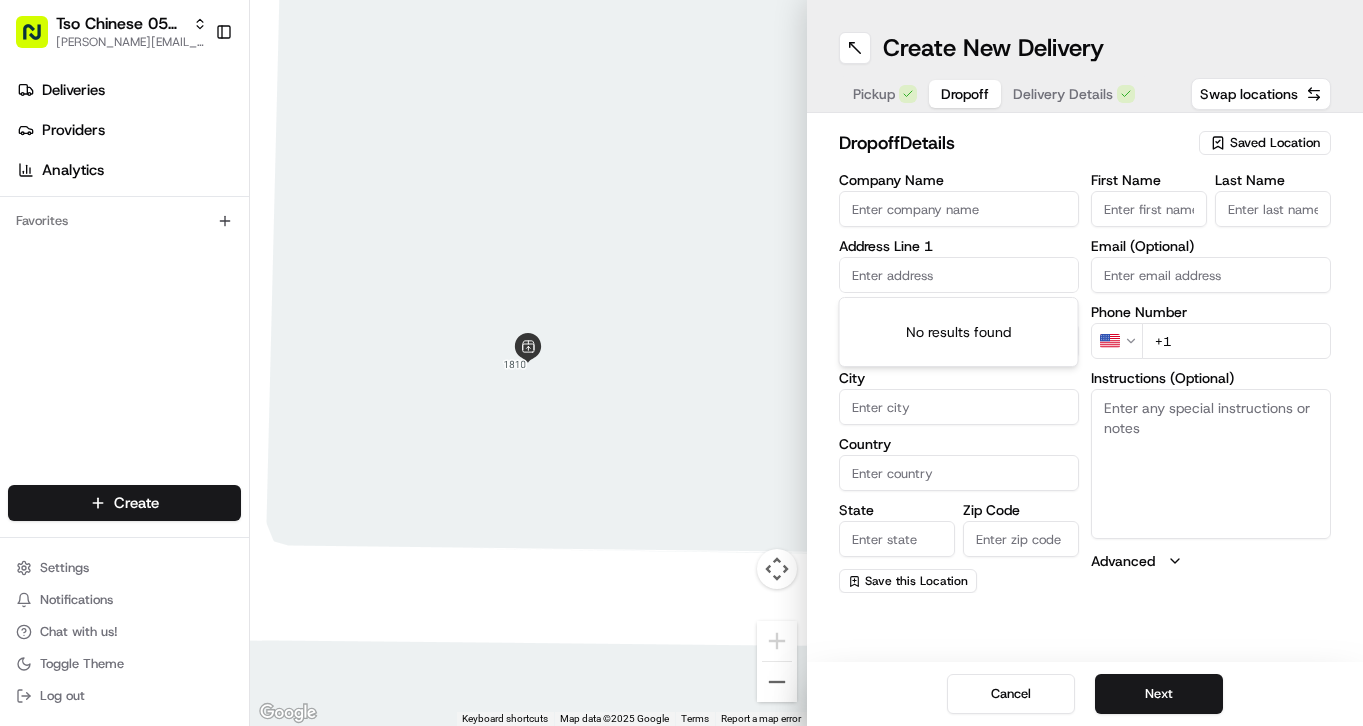 paste on "$87.36" 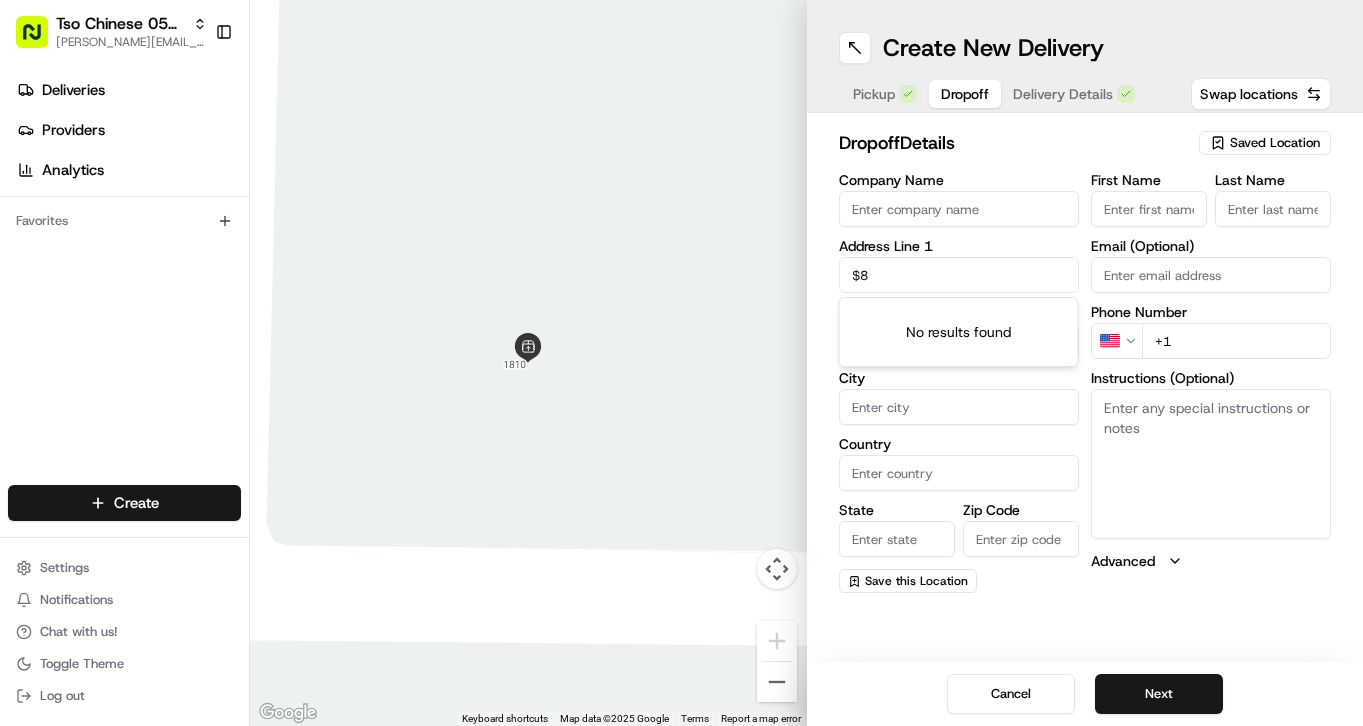 type on "$" 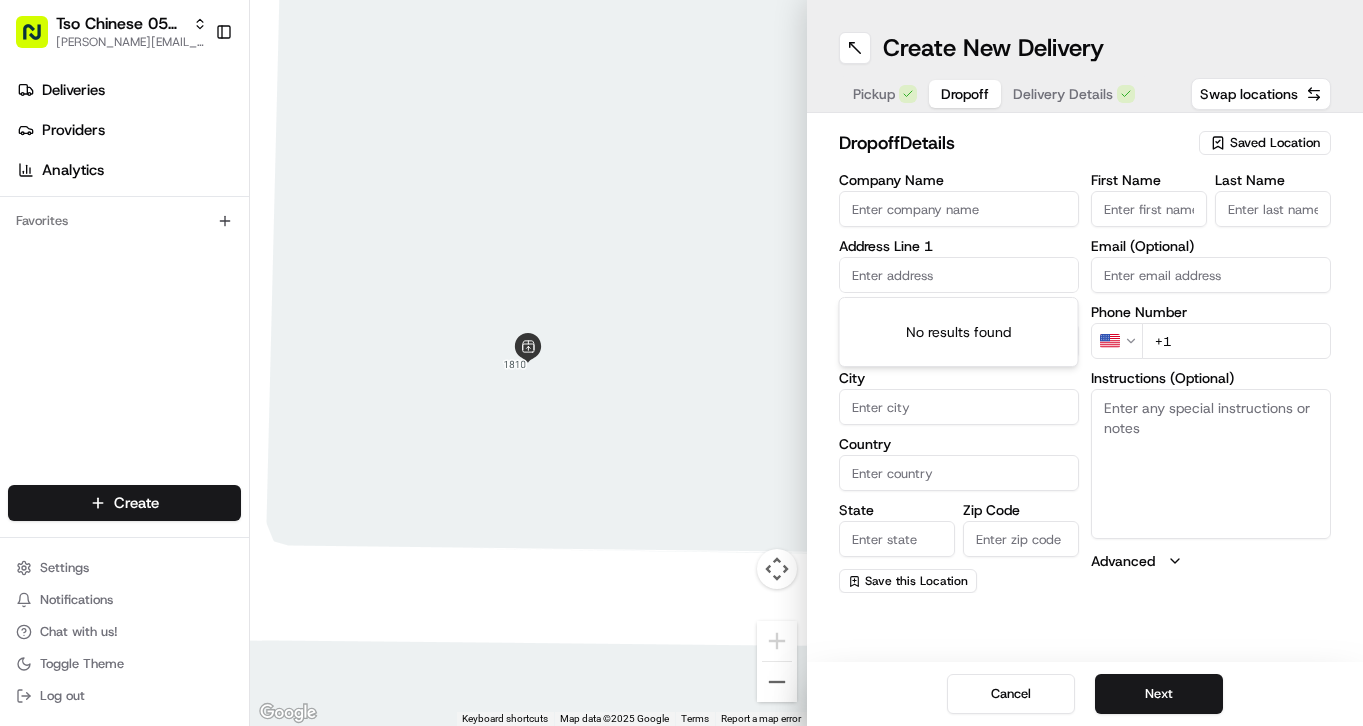 paste on "[STREET_ADDRESS]" 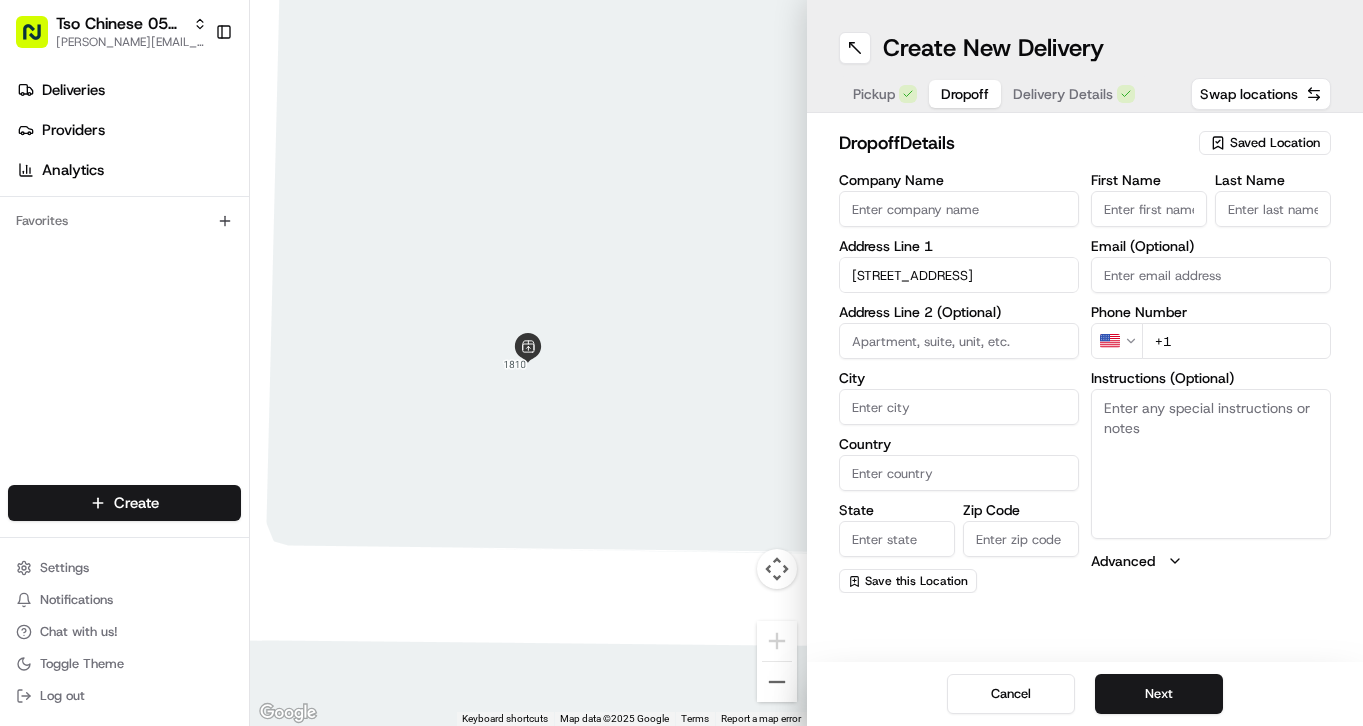 type on "[STREET_ADDRESS]" 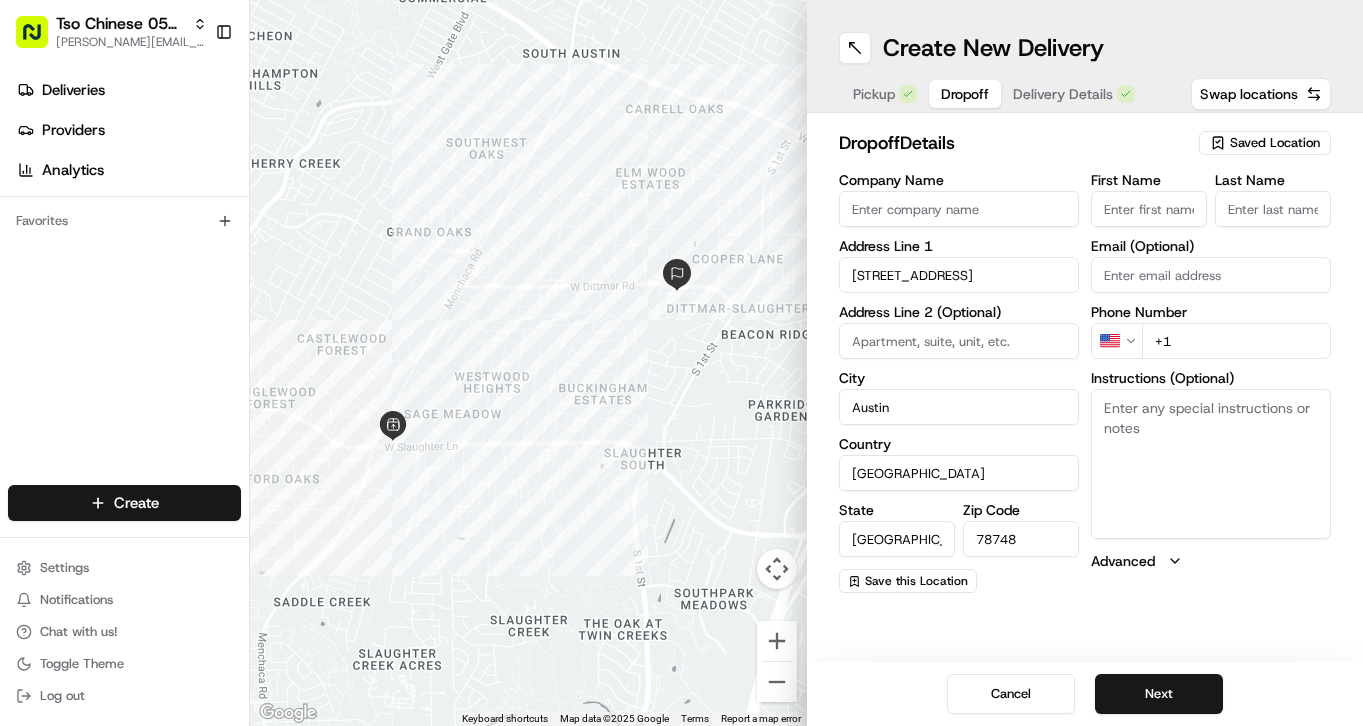 click on "+1" at bounding box center [1236, 341] 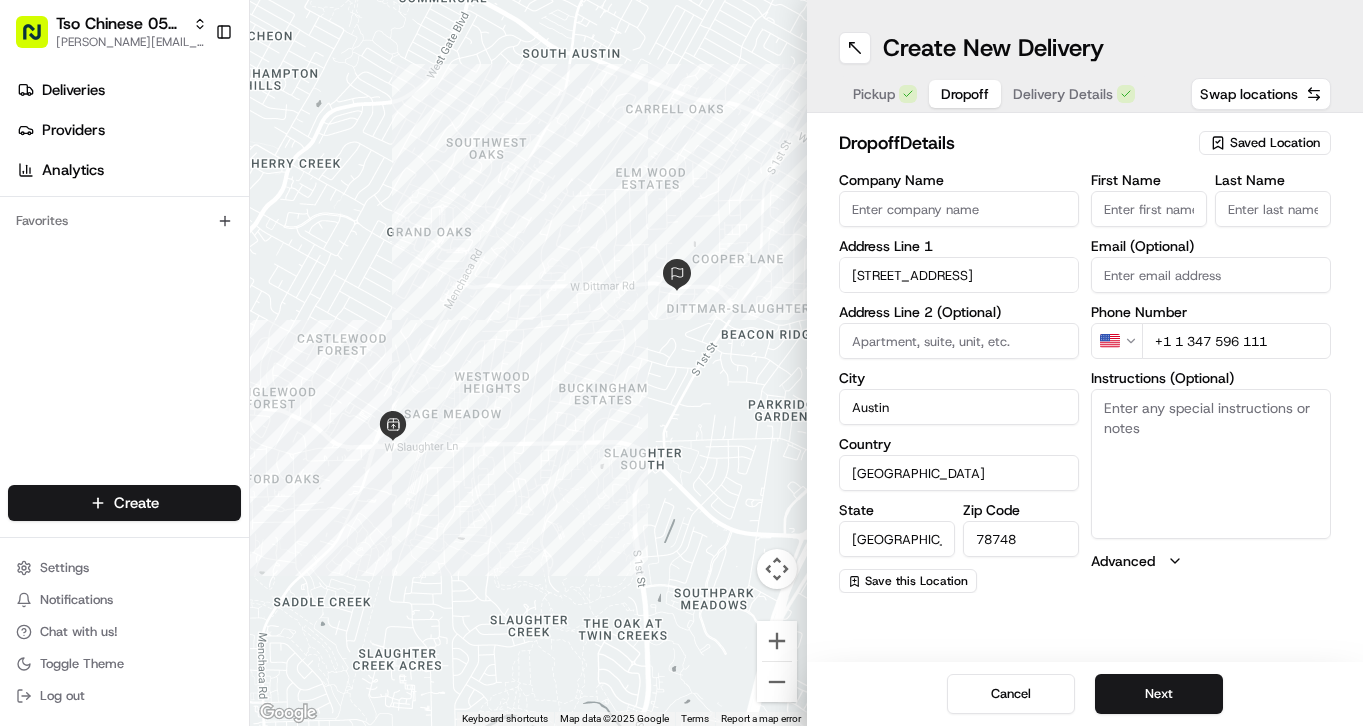 type on "+1 1 347 596 111" 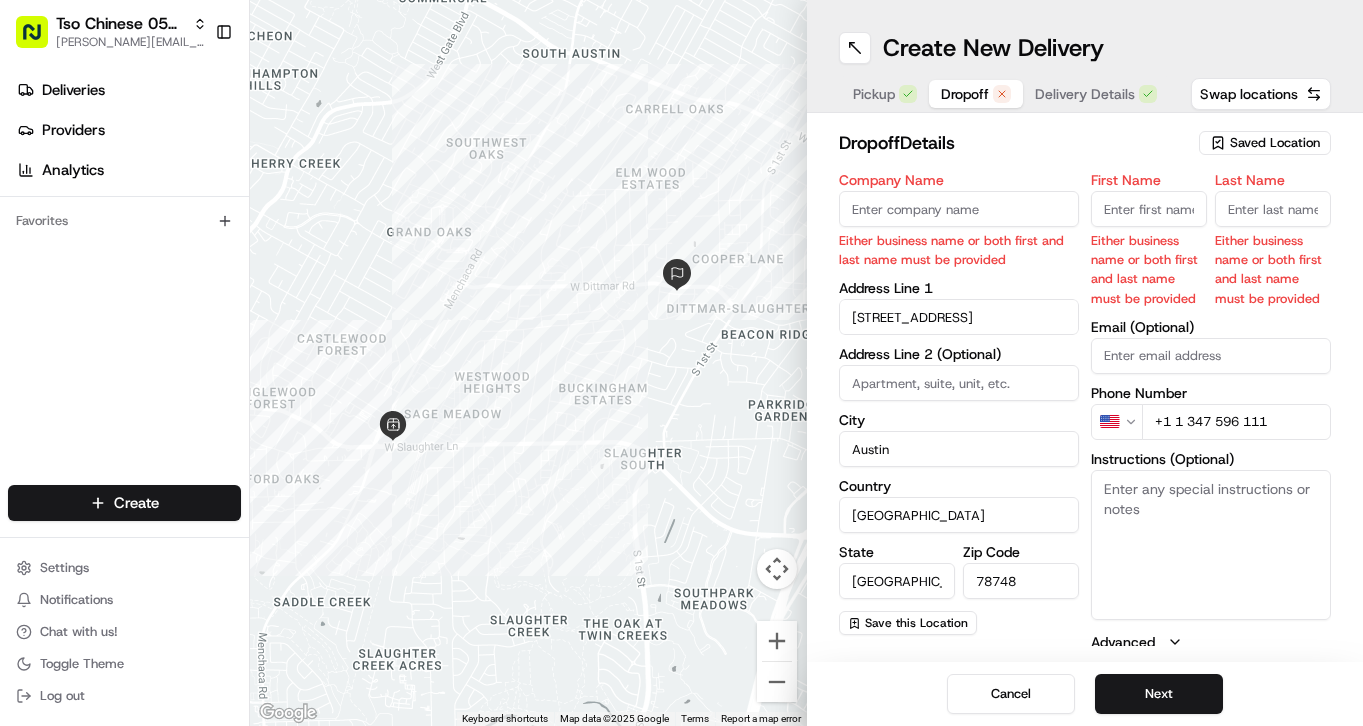 paste on "[PERSON_NAME]" 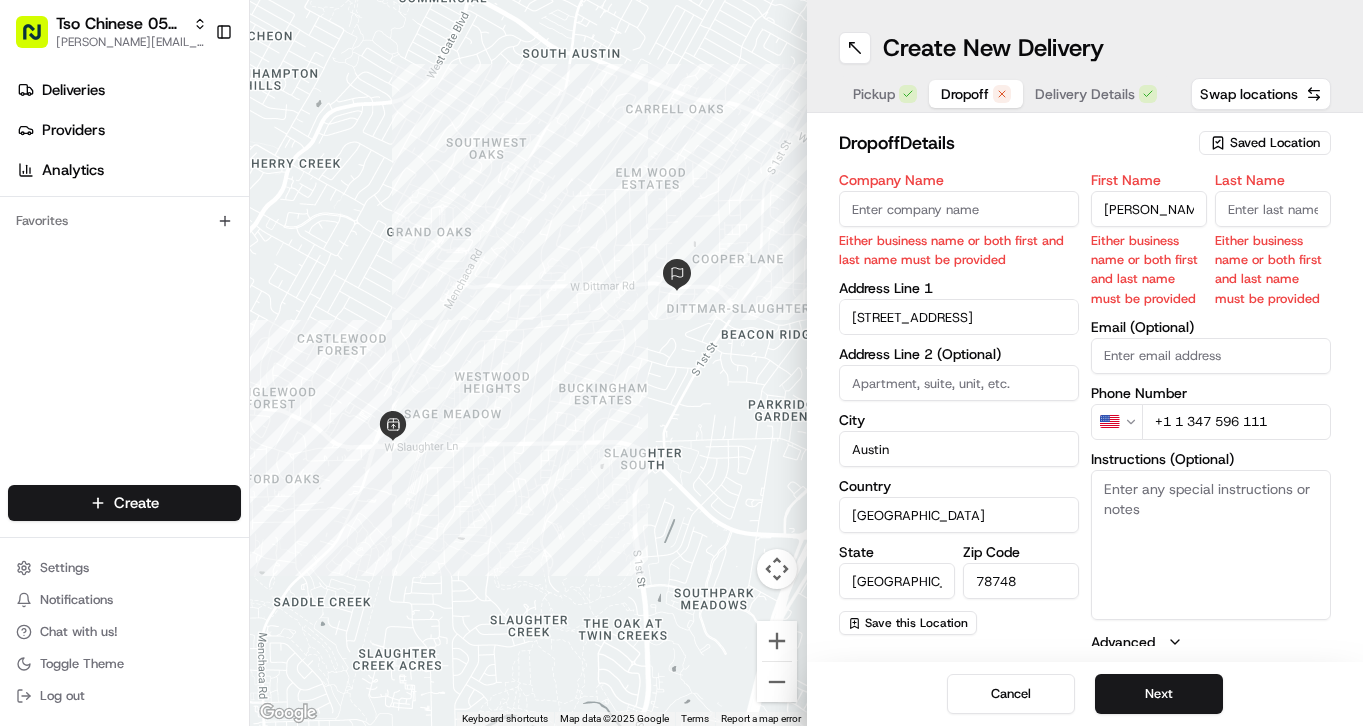 scroll, scrollTop: 0, scrollLeft: 9, axis: horizontal 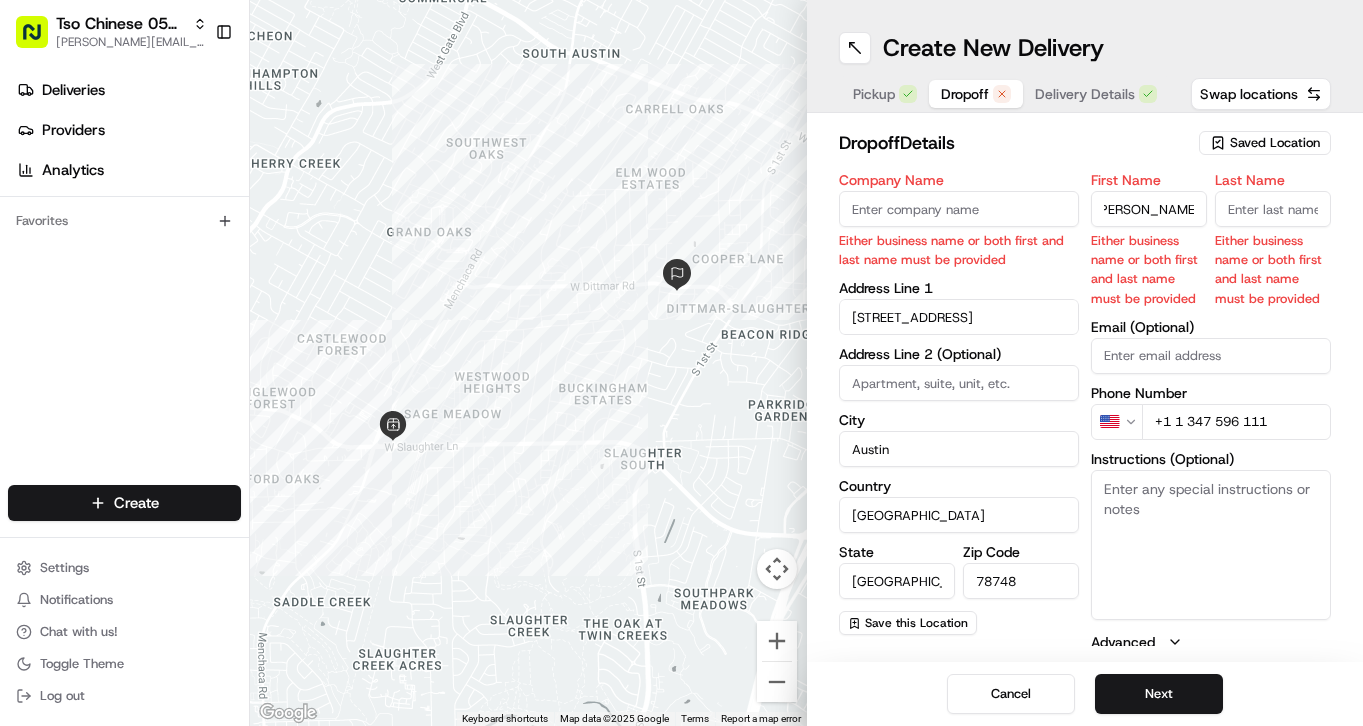 type on "[PERSON_NAME]" 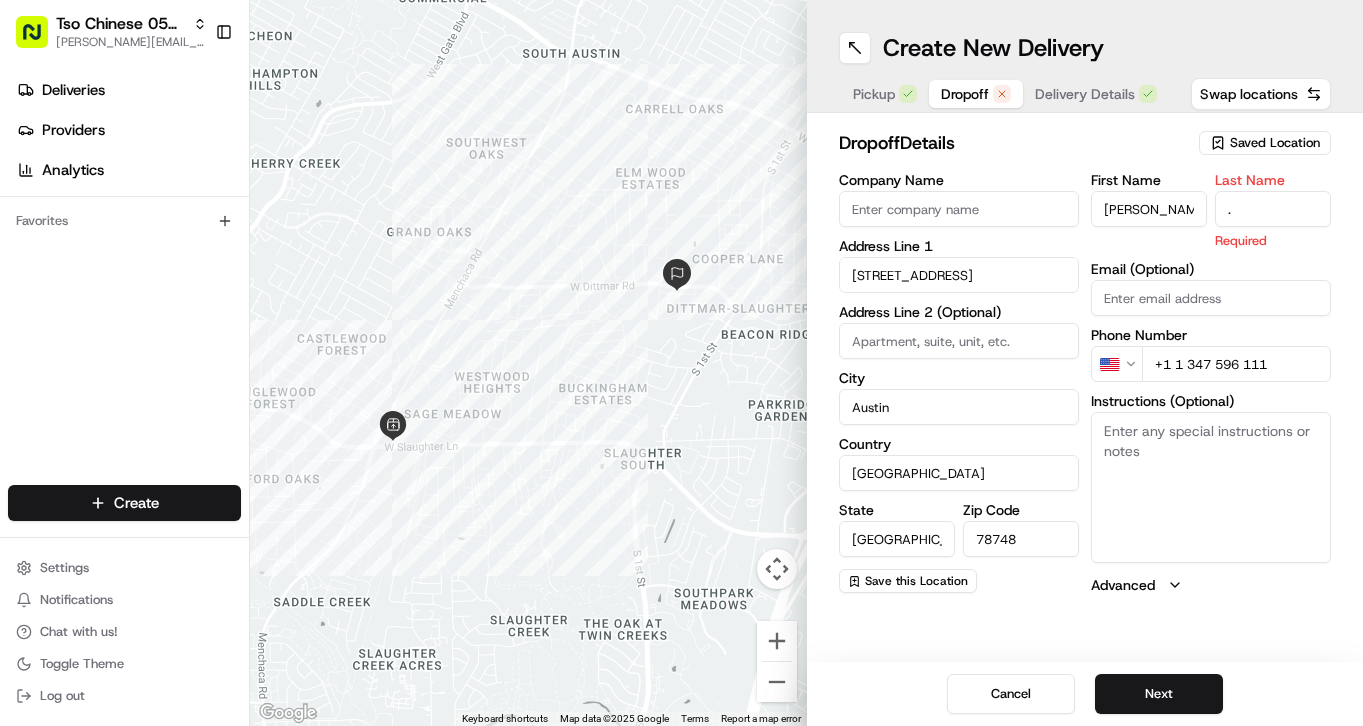 type on "." 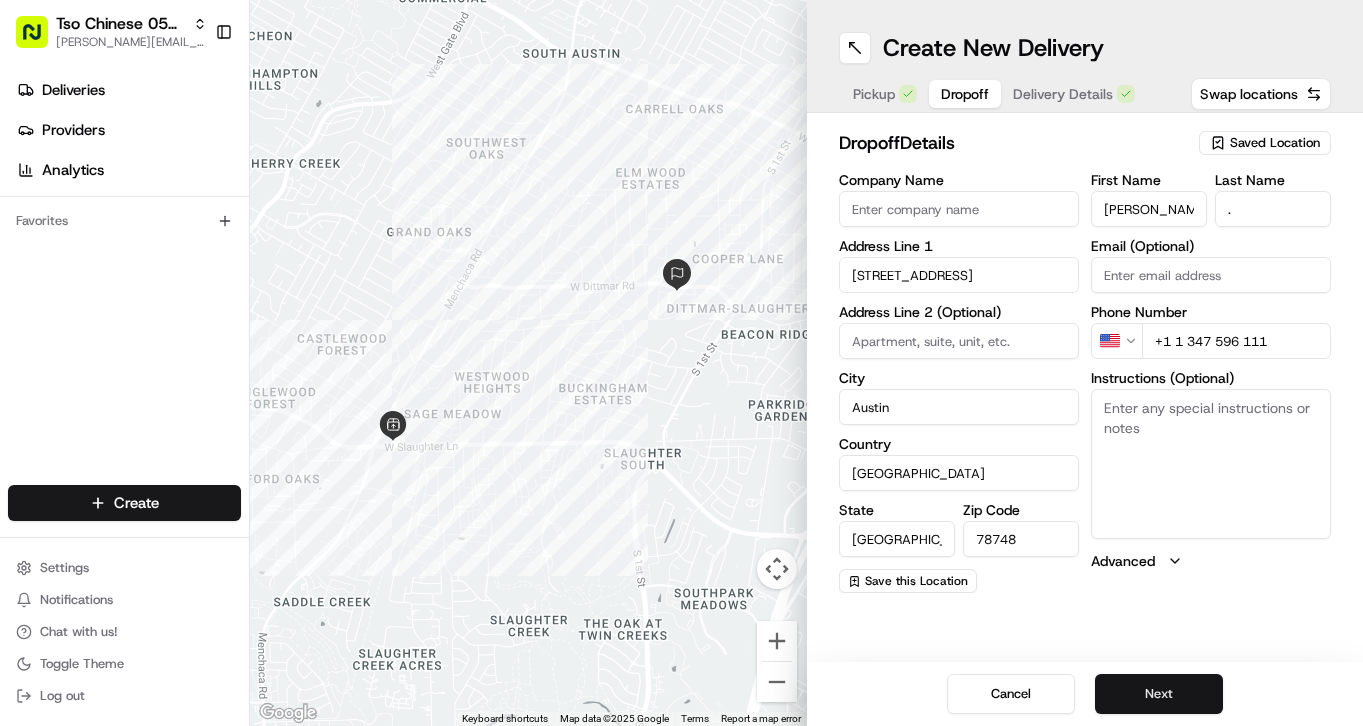 click on "Next" at bounding box center (1159, 694) 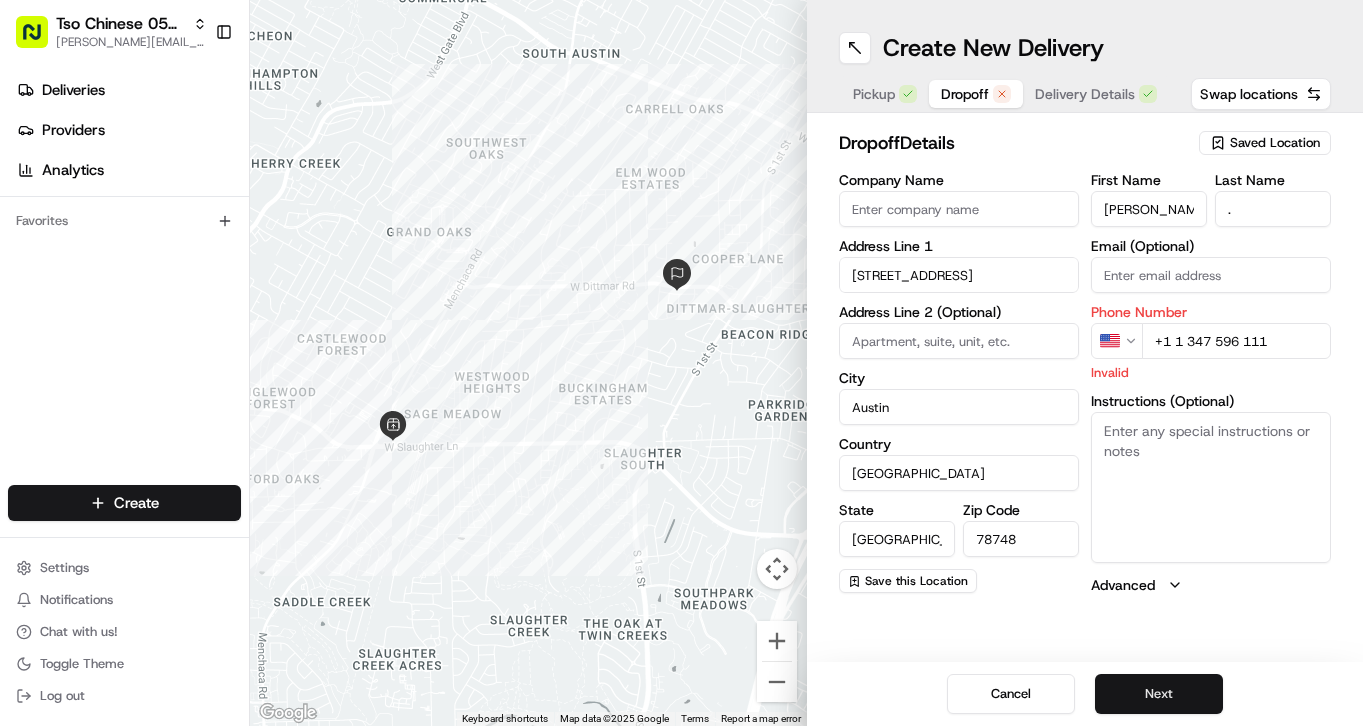 click on "Next" at bounding box center (1159, 694) 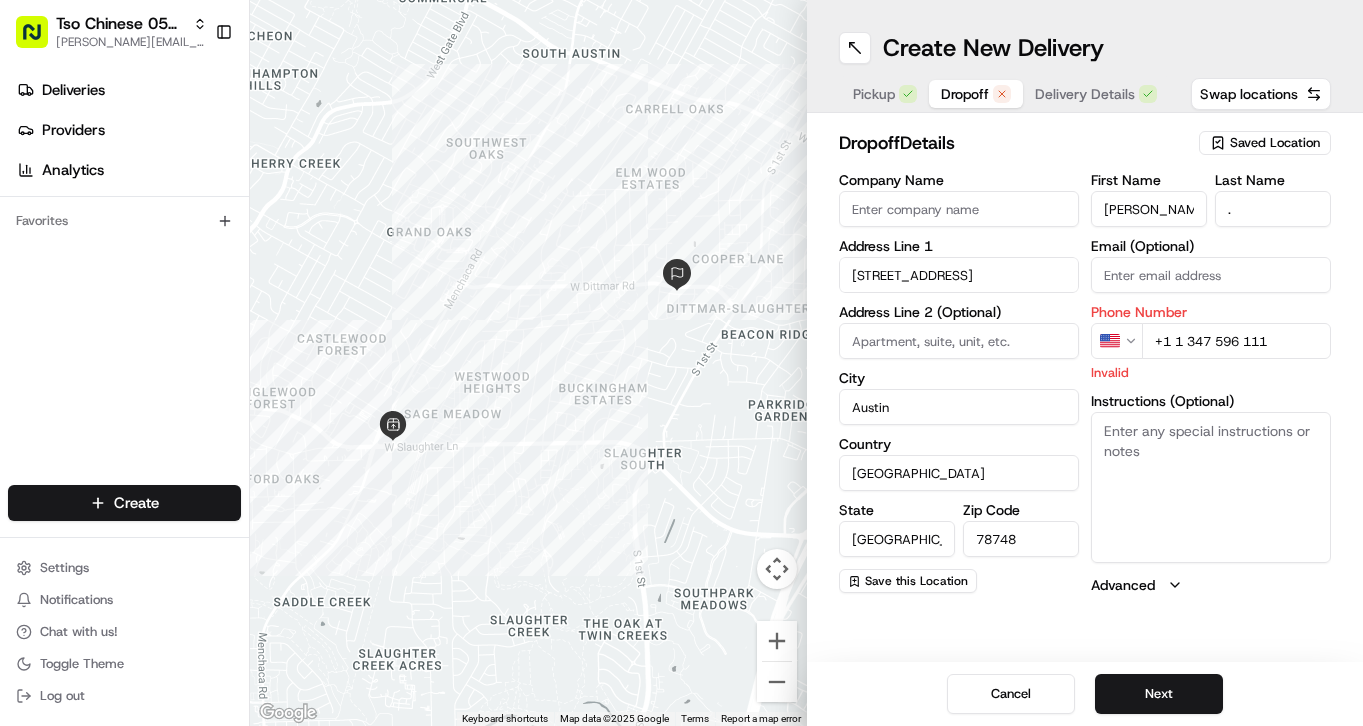 click on "+1 1 347 596 111" at bounding box center (1236, 341) 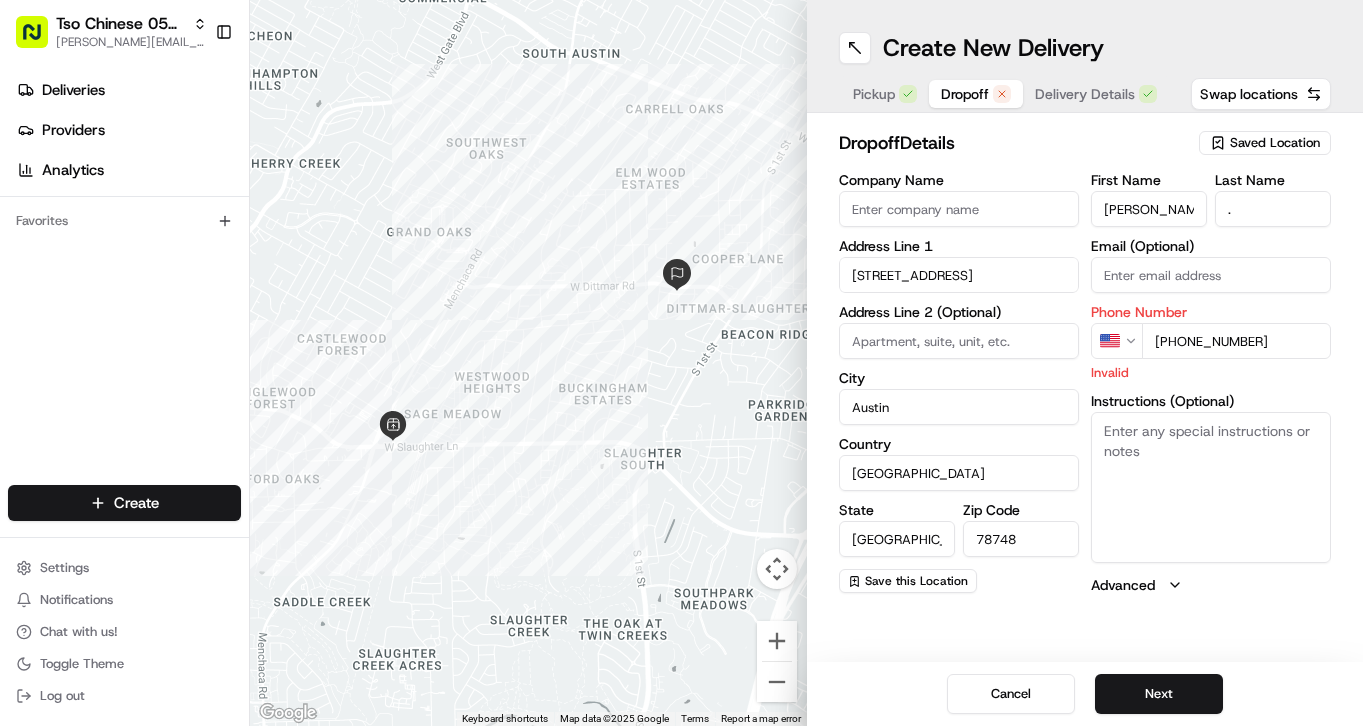 click on "[PHONE_NUMBER]" at bounding box center (1236, 341) 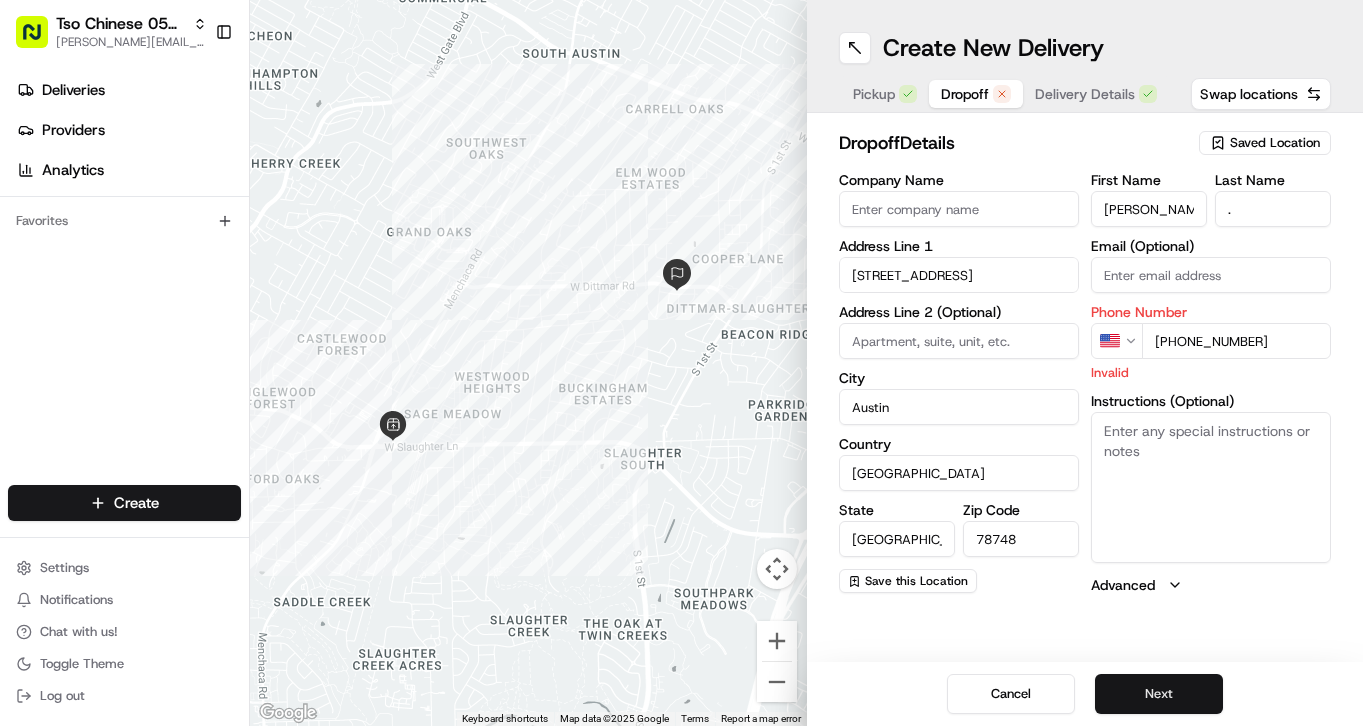 type on "[PHONE_NUMBER]" 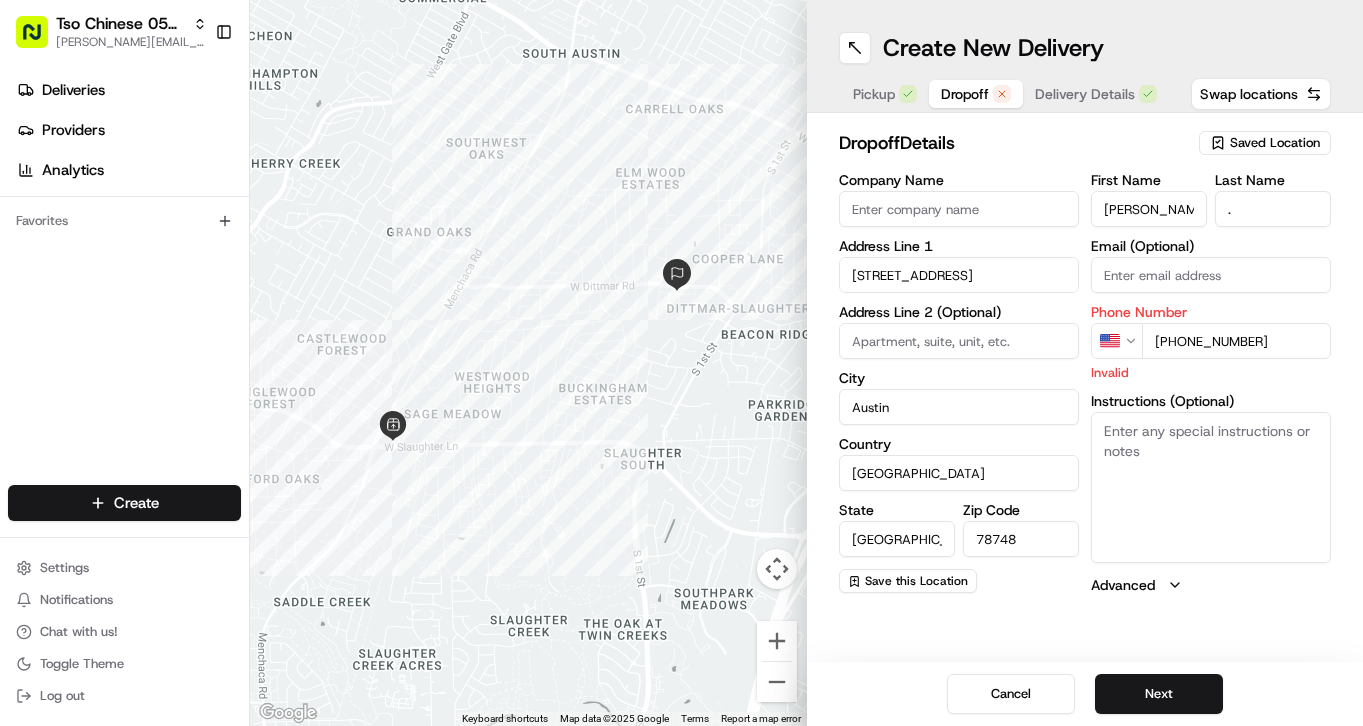 drag, startPoint x: 1170, startPoint y: 691, endPoint x: 1172, endPoint y: 669, distance: 22.090721 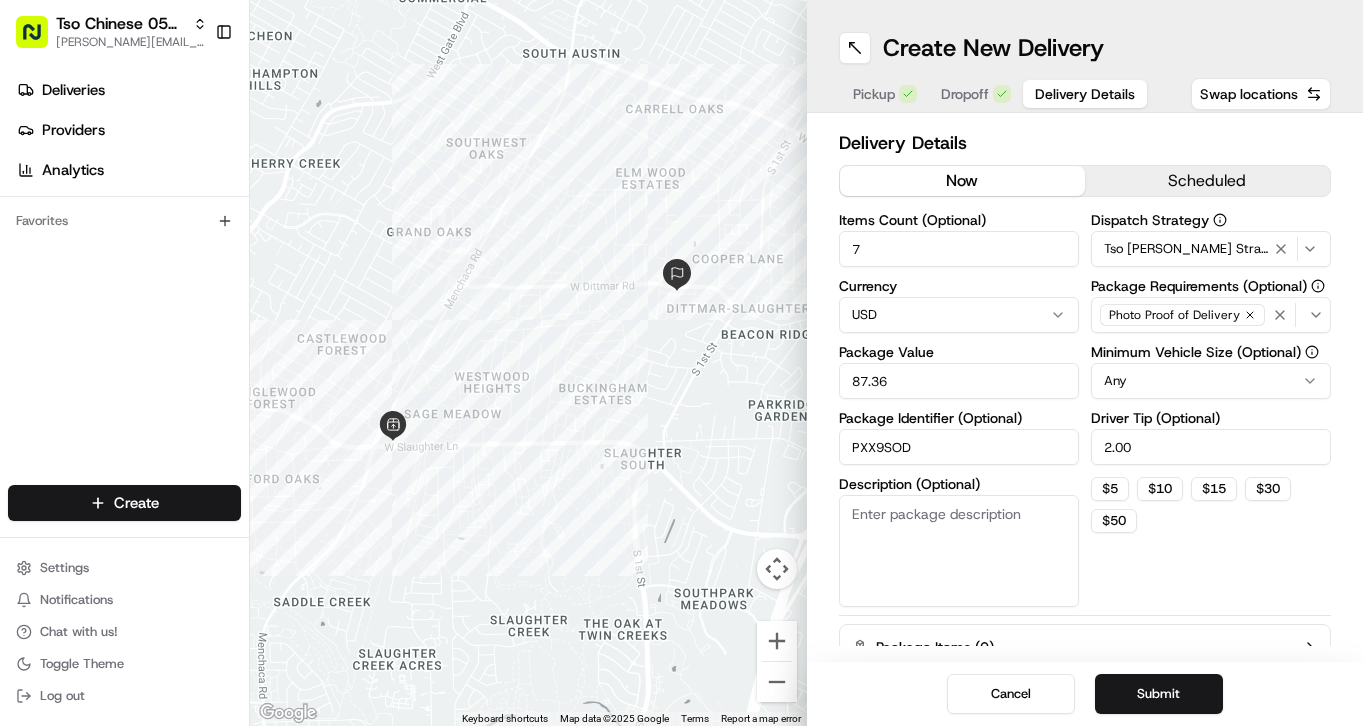 drag, startPoint x: 1172, startPoint y: 669, endPoint x: 1181, endPoint y: 661, distance: 12.0415945 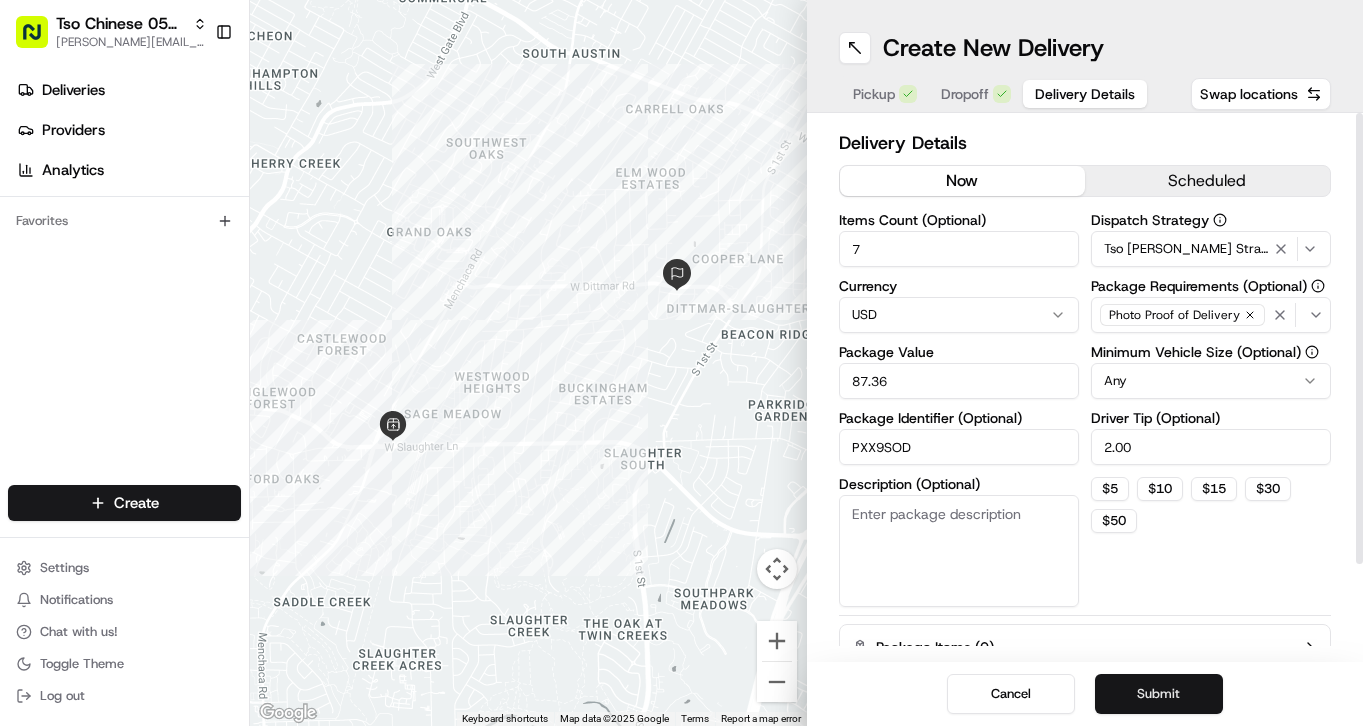 click on "Submit" at bounding box center (1159, 694) 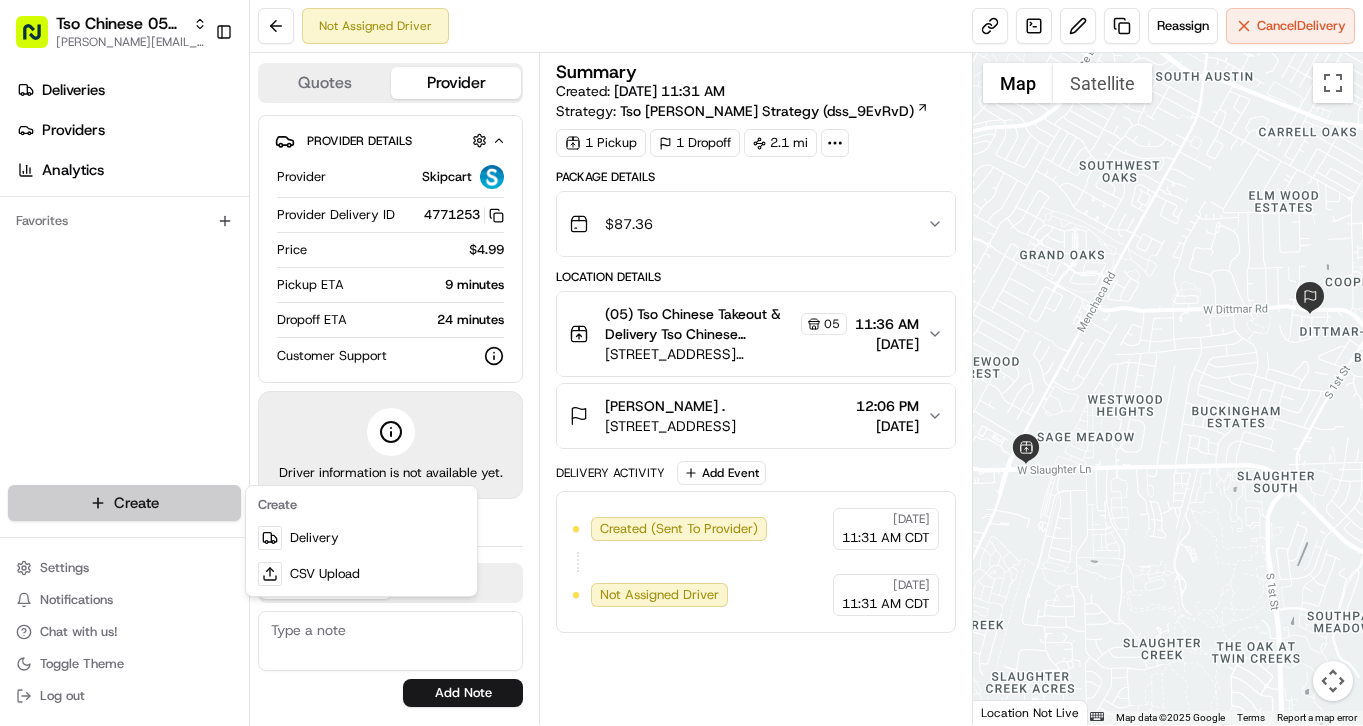 click on "Tso Chinese 05 Menchaca [EMAIL_ADDRESS][DOMAIN_NAME] Toggle Sidebar Deliveries Providers Analytics Favorites Main Menu Members & Organization Organization Users Roles Preferences Customization Tracking Orchestration Automations Dispatch Strategy Locations Pickup Locations Dropoff Locations Billing Billing Refund Requests Integrations Notification Triggers Webhooks API Keys Request Logs Create Settings Notifications Chat with us! Toggle Theme Log out Not Assigned Driver Reassign Cancel  Delivery Quotes Provider Provider Details Hidden ( 1 ) Provider Skipcart   Provider Delivery ID 4771253 Copy  4771253 Price $4.99 Pickup ETA 9 minutes Dropoff ETA 24 minutes Customer Support Driver information is not available yet. Notes Flags [PERSON_NAME][EMAIL_ADDRESS][DOMAIN_NAME] [PERSON_NAME][EMAIL_ADDRESS][DOMAIN_NAME] [PERSON_NAME][EMAIL_ADDRESS][DOMAIN_NAME] [PERSON_NAME][EMAIL_ADDRESS][DOMAIN_NAME] [EMAIL_ADDRESS][DOMAIN_NAME] [EMAIL_ADDRESS][DOMAIN_NAME] [EMAIL_ADDRESS][DOMAIN_NAME] [PERSON_NAME][DOMAIN_NAME][EMAIL_ADDRESS][PERSON_NAME][DOMAIN_NAME] [PERSON_NAME][EMAIL_ADDRESS][DOMAIN_NAME] [PERSON_NAME][EMAIL_ADDRESS][DOMAIN_NAME] [EMAIL_ADDRESS][DOMAIN_NAME] [PERSON_NAME][EMAIL_ADDRESS][DOMAIN_NAME] Add Note     1" at bounding box center [681, 363] 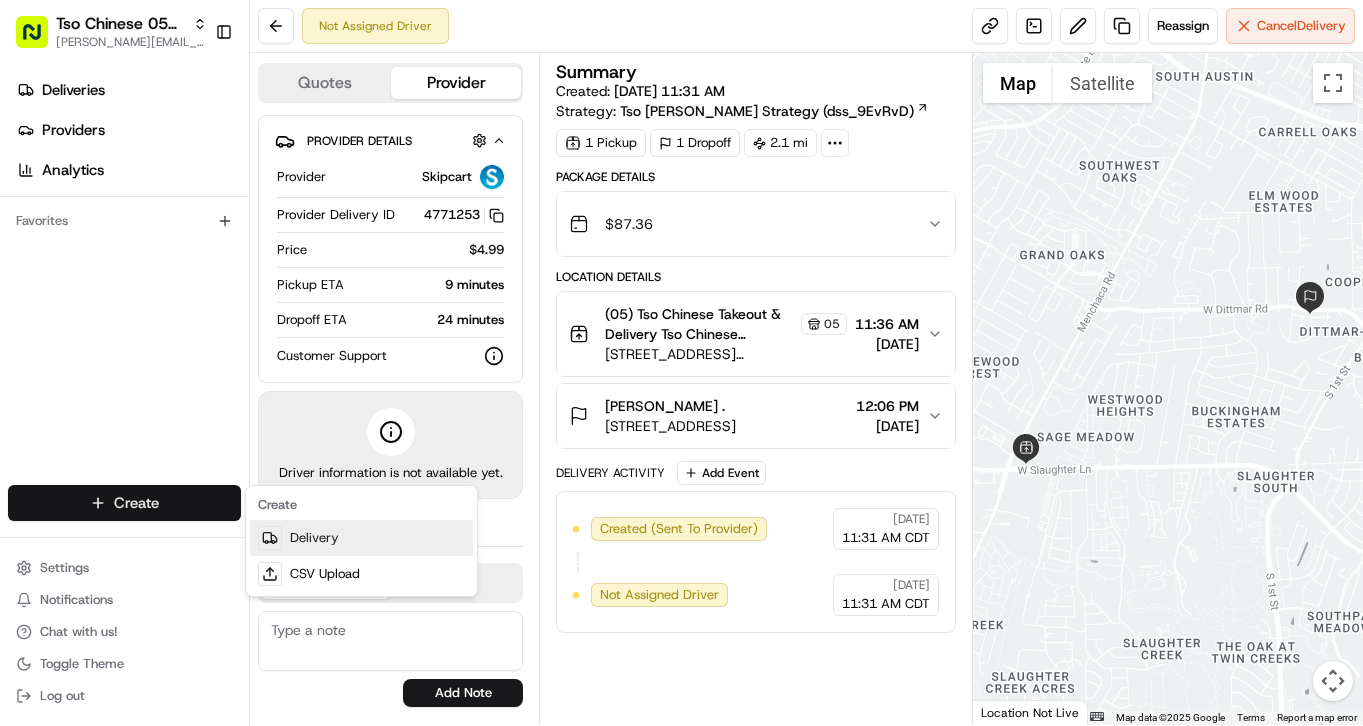 click on "Delivery" at bounding box center [361, 538] 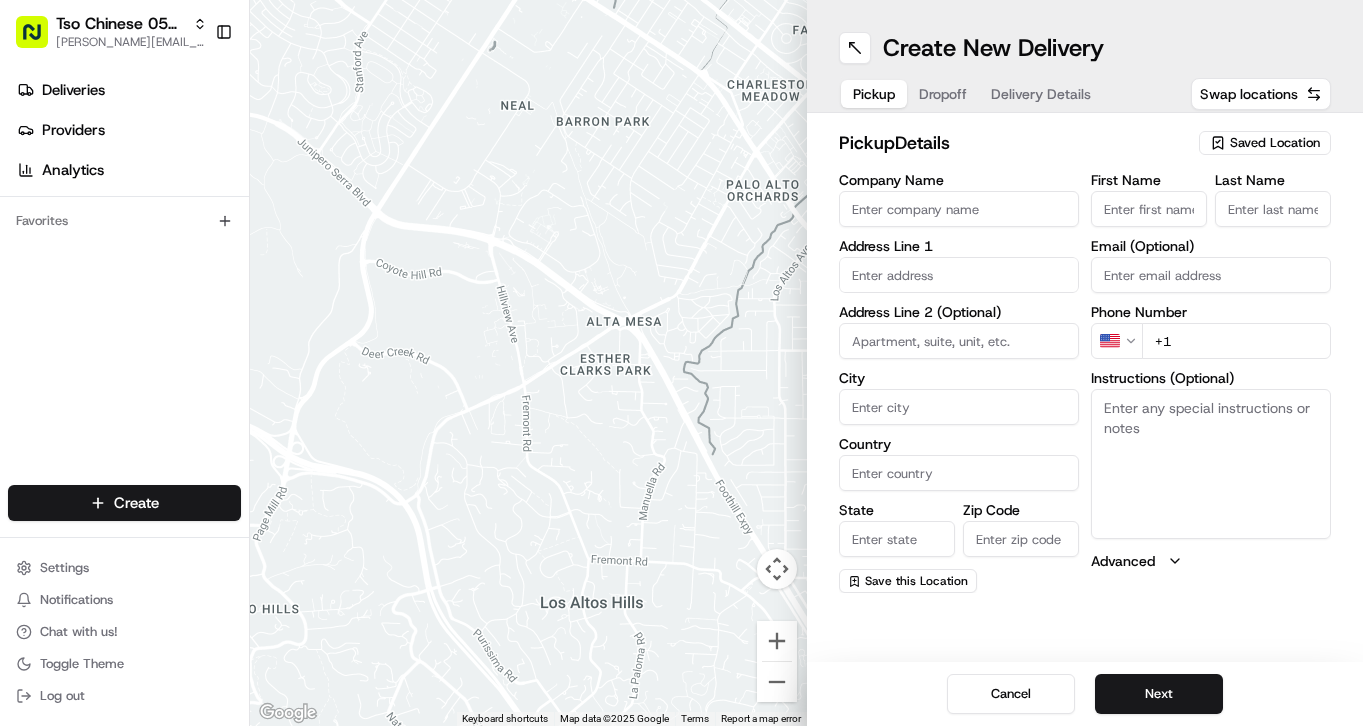 click 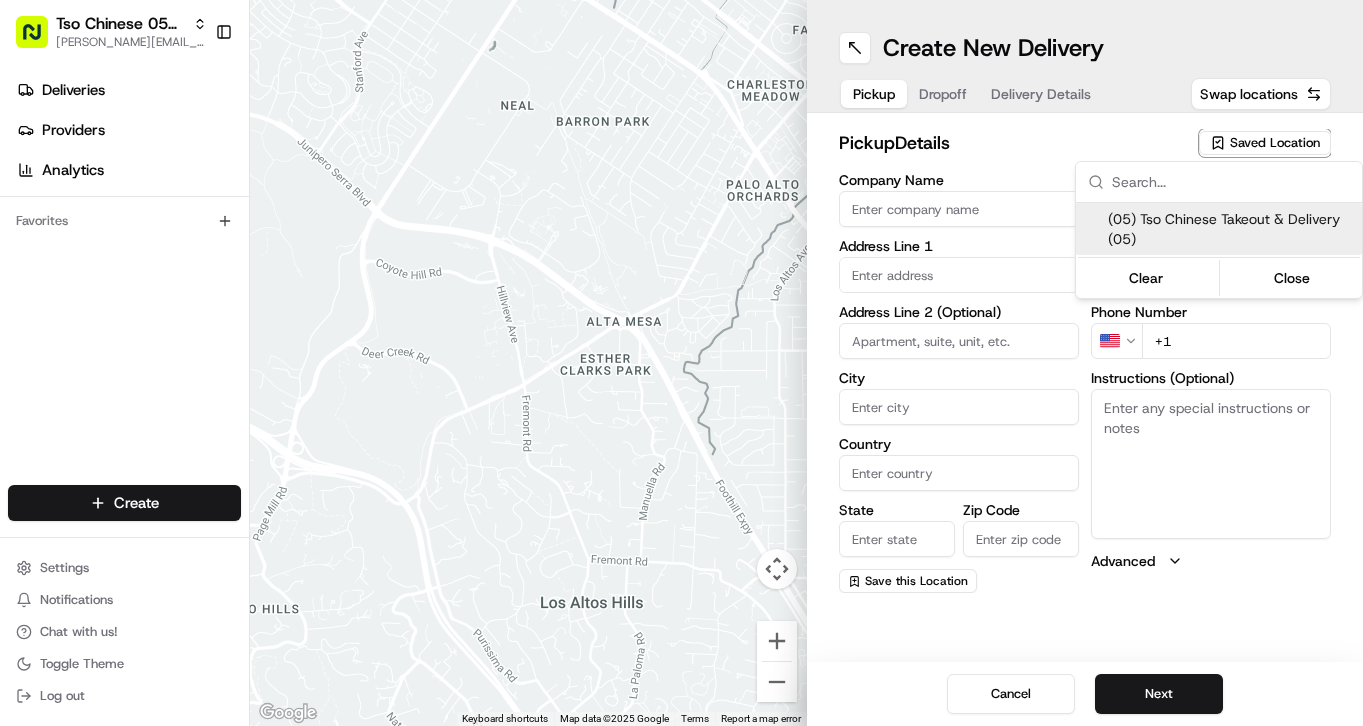click on "(05) Tso Chinese Takeout & Delivery (05)" at bounding box center (1231, 229) 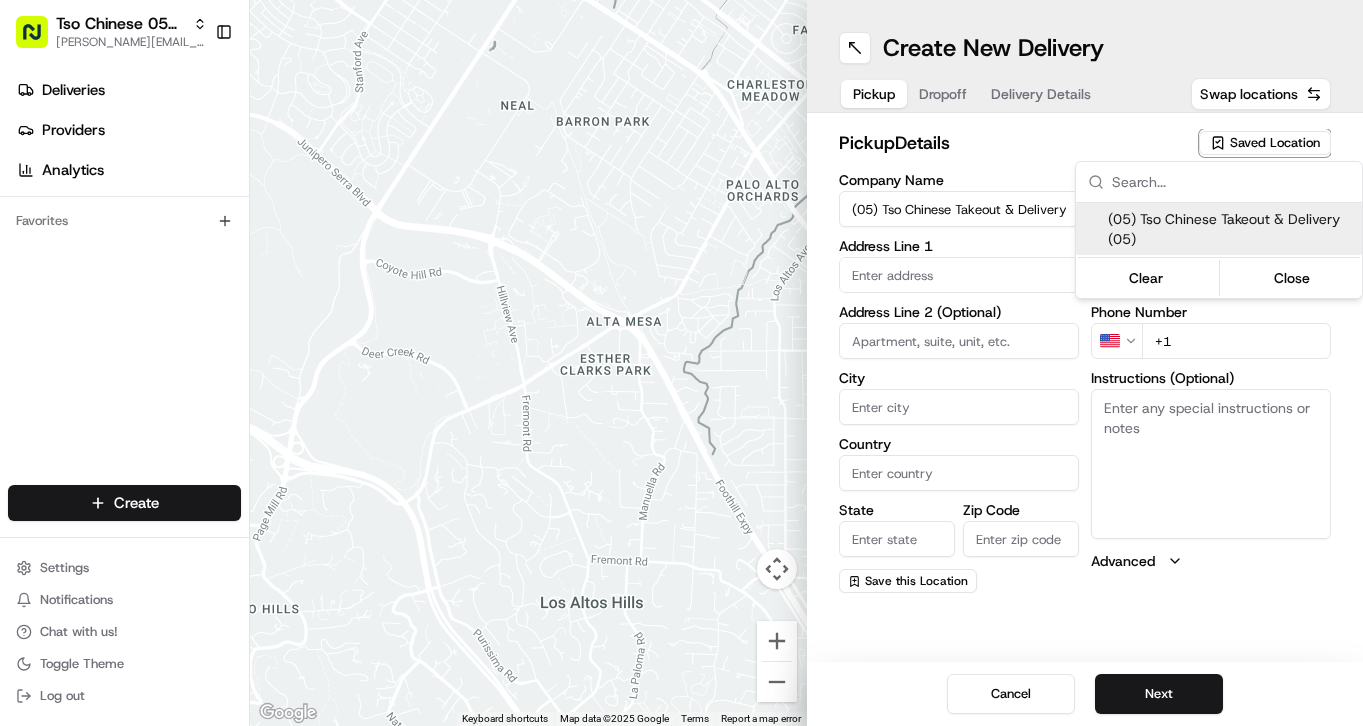 type on "[STREET_ADDRESS][PERSON_NAME]" 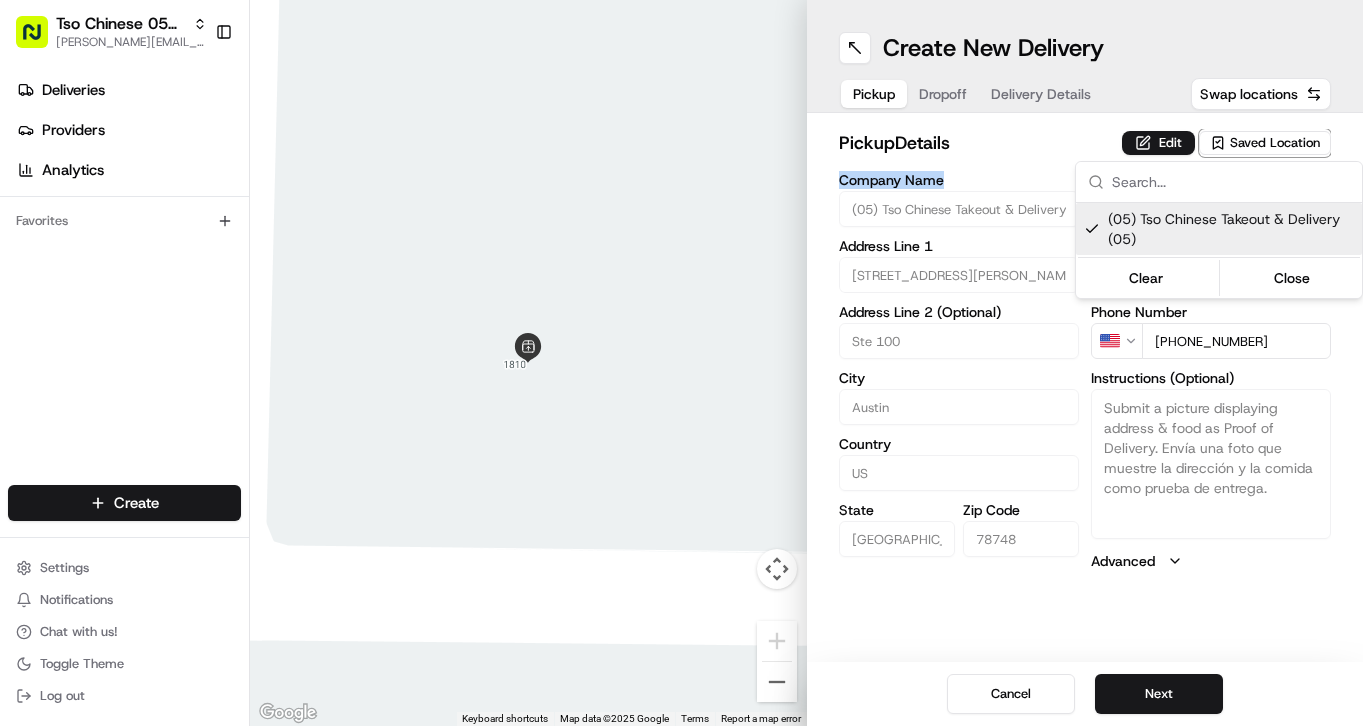 click on "Tso Chinese 05 Menchaca [EMAIL_ADDRESS][DOMAIN_NAME] Toggle Sidebar Deliveries Providers Analytics Favorites Main Menu Members & Organization Organization Users Roles Preferences Customization Tracking Orchestration Automations Dispatch Strategy Locations Pickup Locations Dropoff Locations Billing Billing Refund Requests Integrations Notification Triggers Webhooks API Keys Request Logs Create Settings Notifications Chat with us! Toggle Theme Log out ← Move left → Move right ↑ Move up ↓ Move down + Zoom in - Zoom out Home Jump left by 75% End Jump right by 75% Page Up Jump up by 75% Page Down Jump down by 75% Keyboard shortcuts Map Data Map data ©2025 Google Map data ©2025 Google 2 m  Click to toggle between metric and imperial units Terms Report a map error Create New Delivery Pickup Dropoff Delivery Details Swap locations pickup  Details  Edit Saved Location Company Name (05) Tso Chinese Takeout & Delivery Address Line 1 [GEOGRAPHIC_DATA][PERSON_NAME] Address Line 2 (Optional) [GEOGRAPHIC_DATA] [GEOGRAPHIC_DATA]" at bounding box center [681, 363] 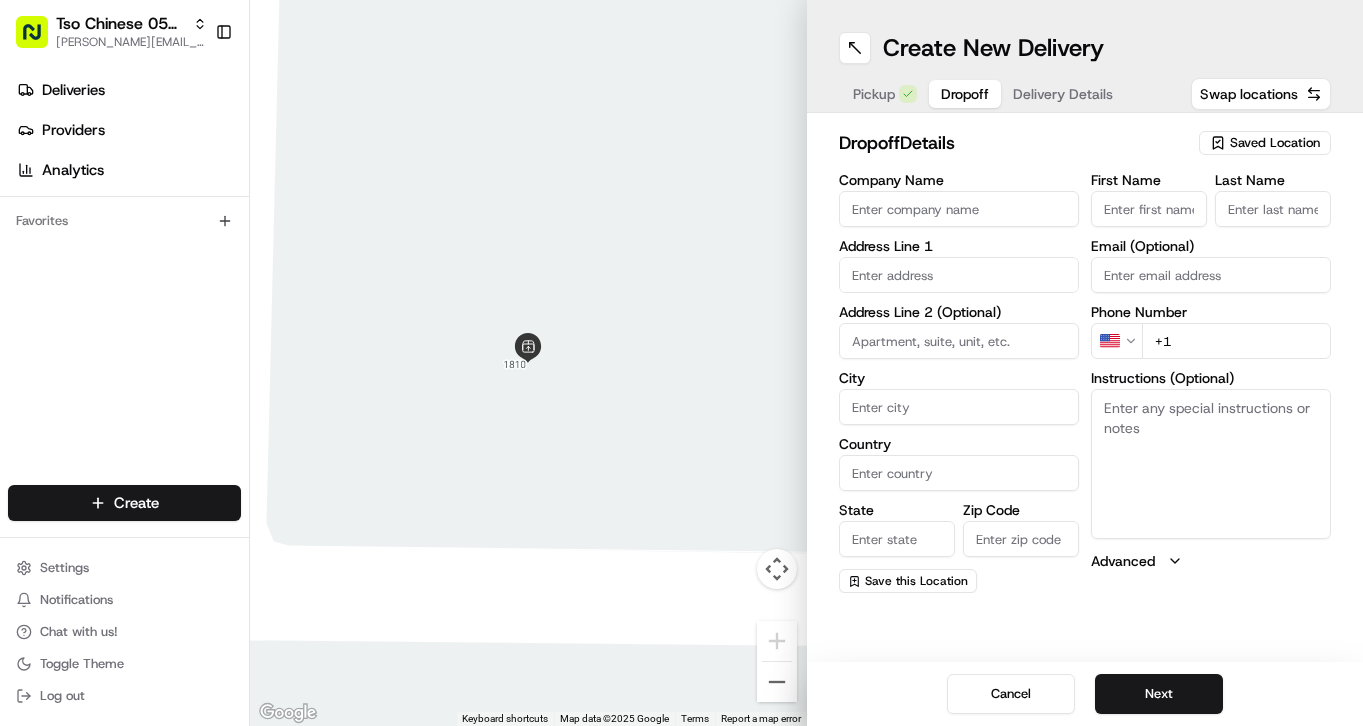 click on "Dropoff" at bounding box center [965, 94] 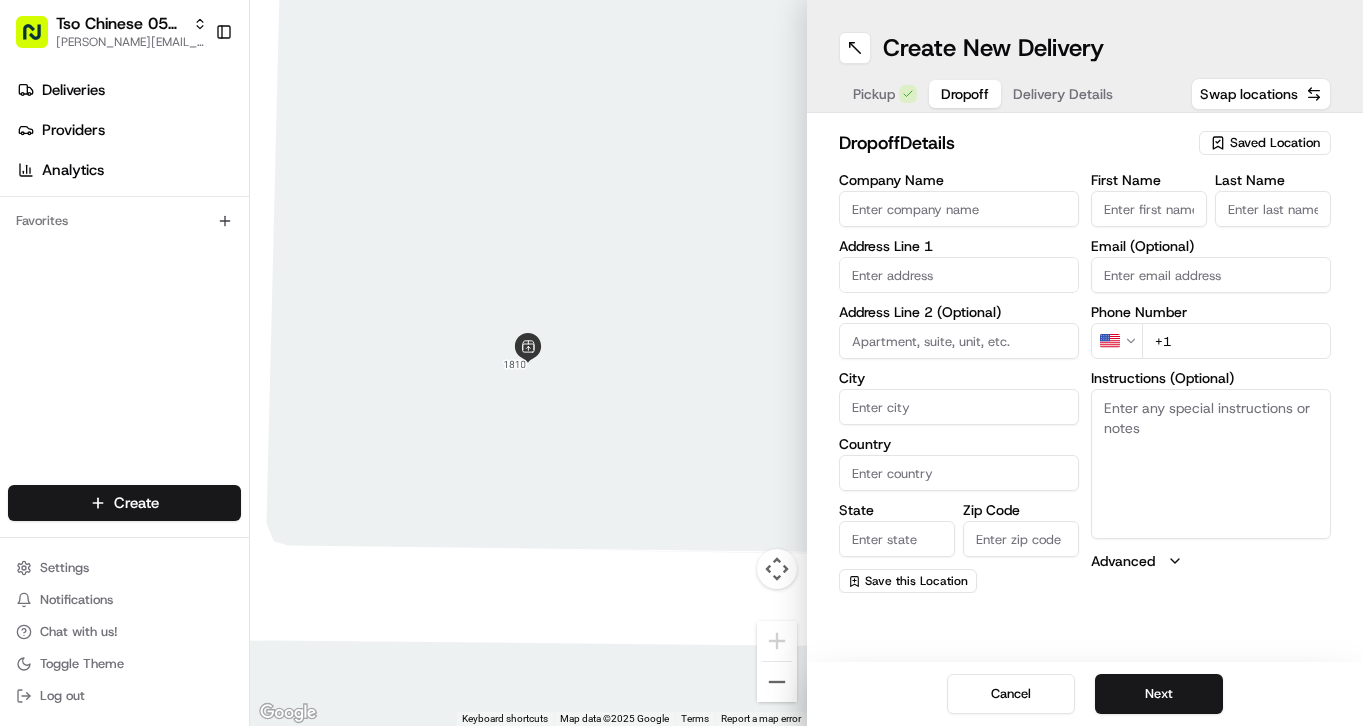 click on "Dropoff" at bounding box center [965, 94] 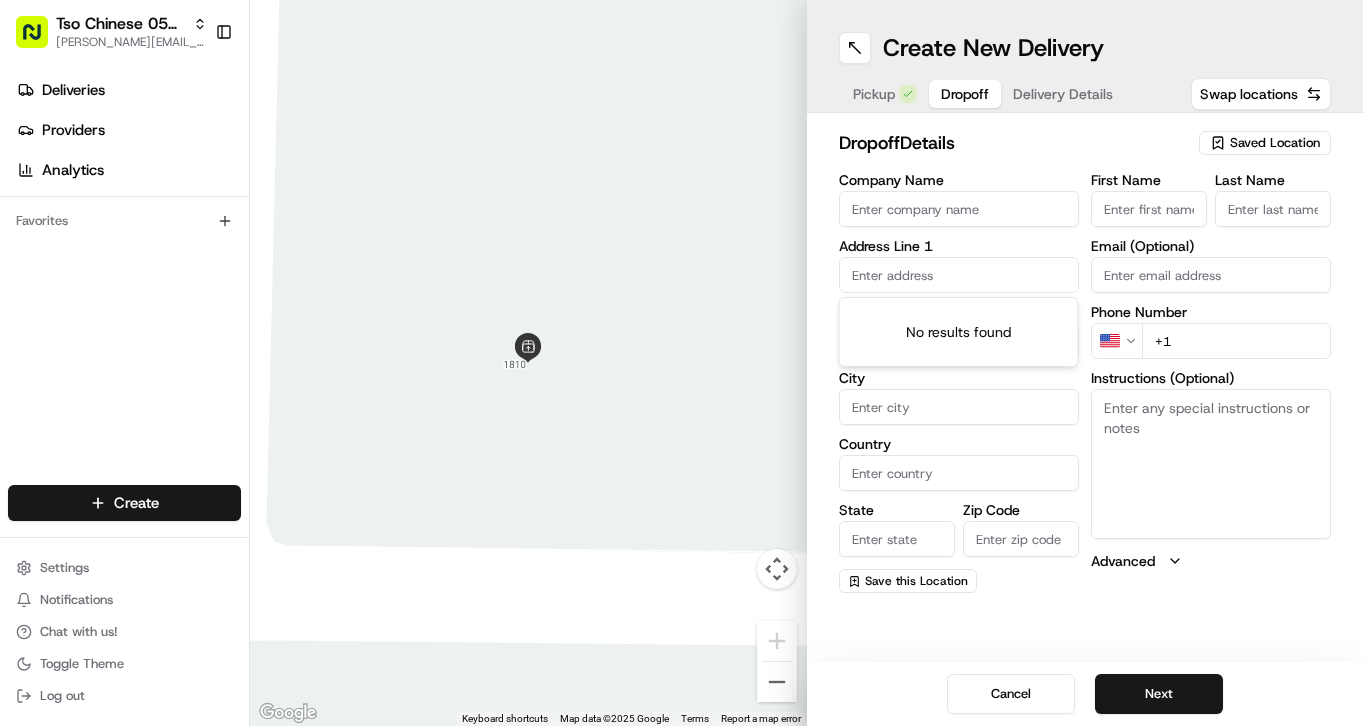 click on "First Name" at bounding box center (1149, 209) 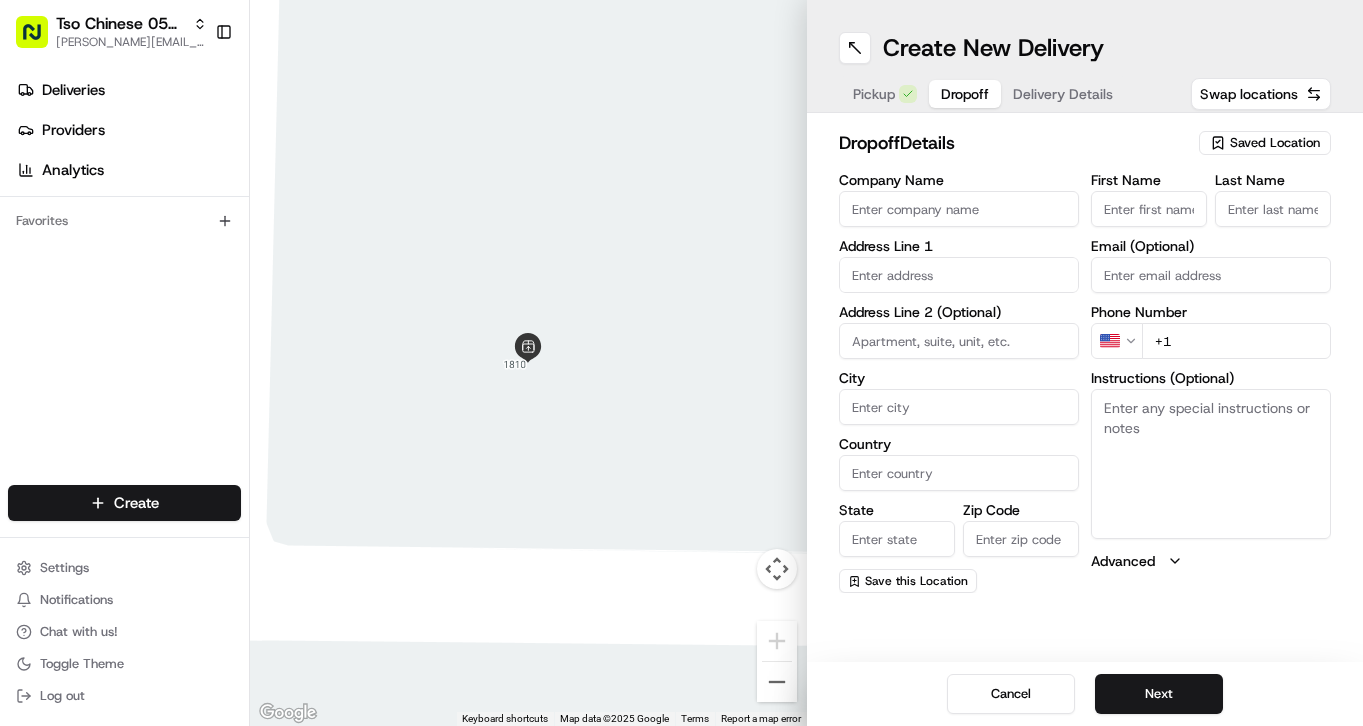 paste on "[PERSON_NAME]" 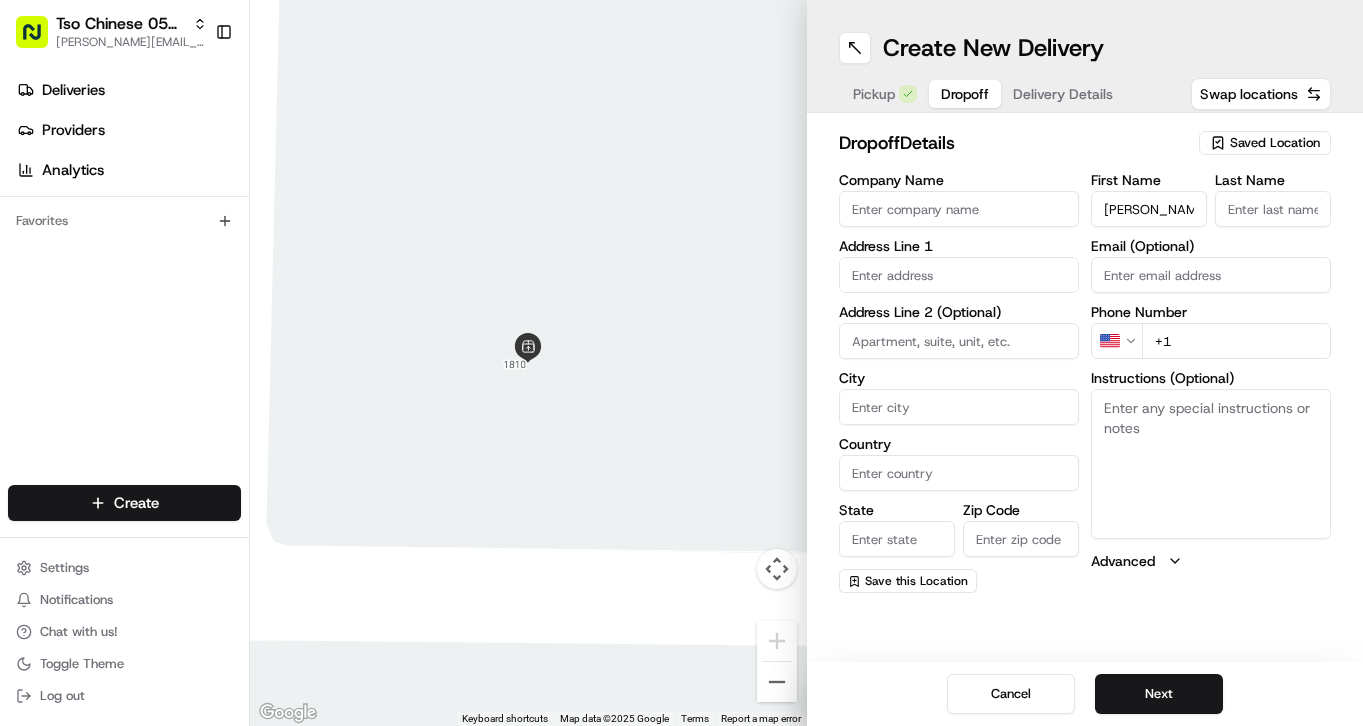 type on "[PERSON_NAME]" 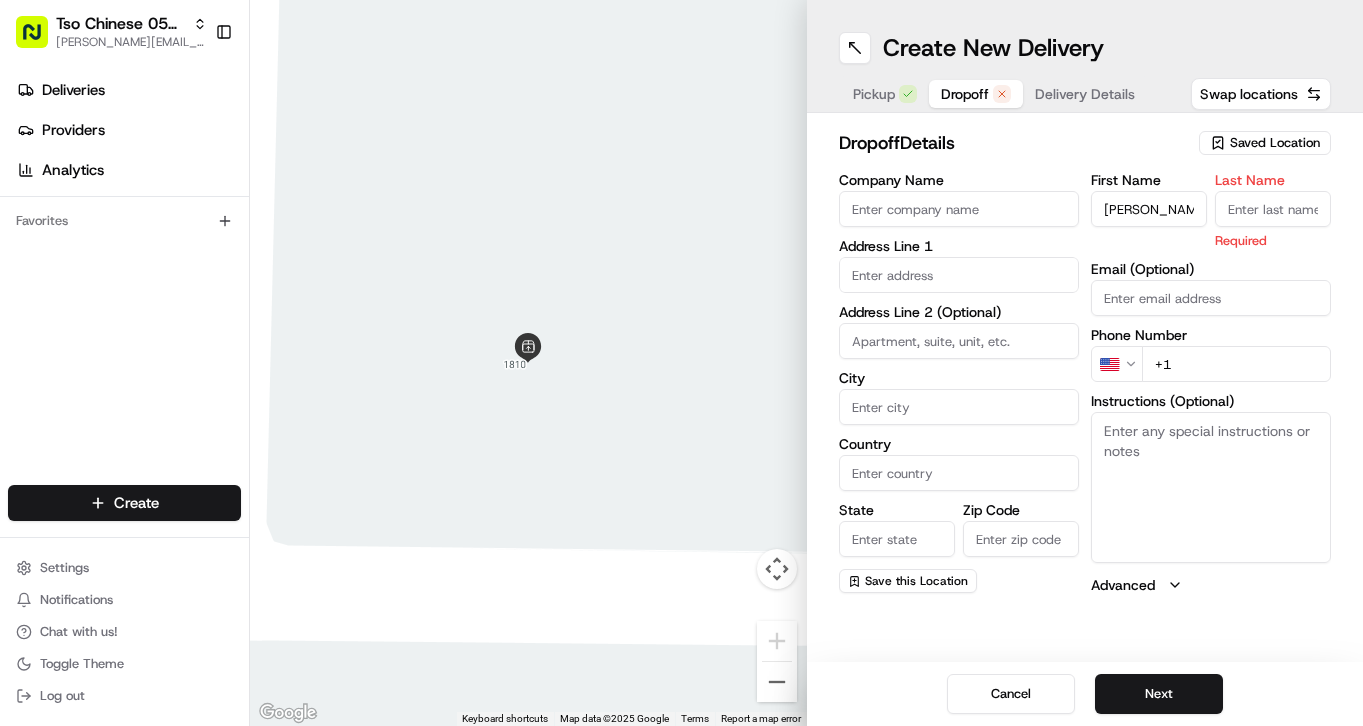 click on "Last Name" at bounding box center [1273, 209] 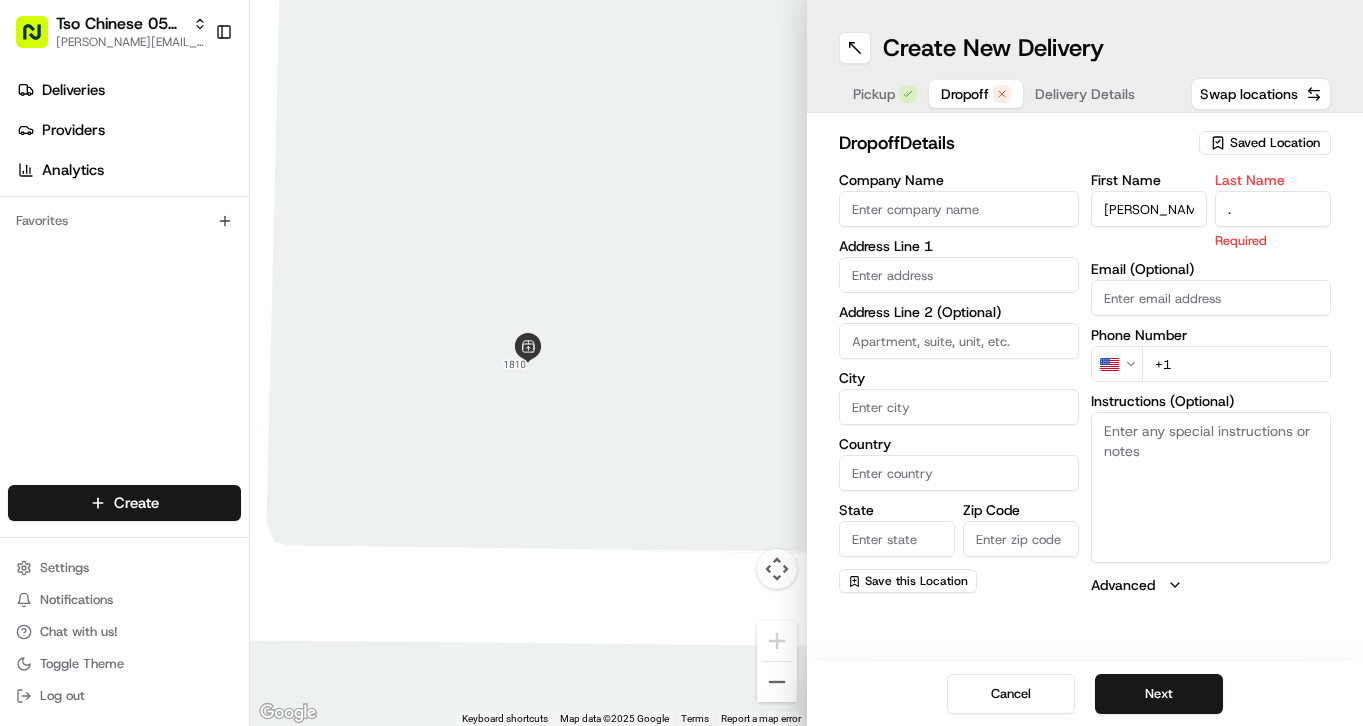 type on "." 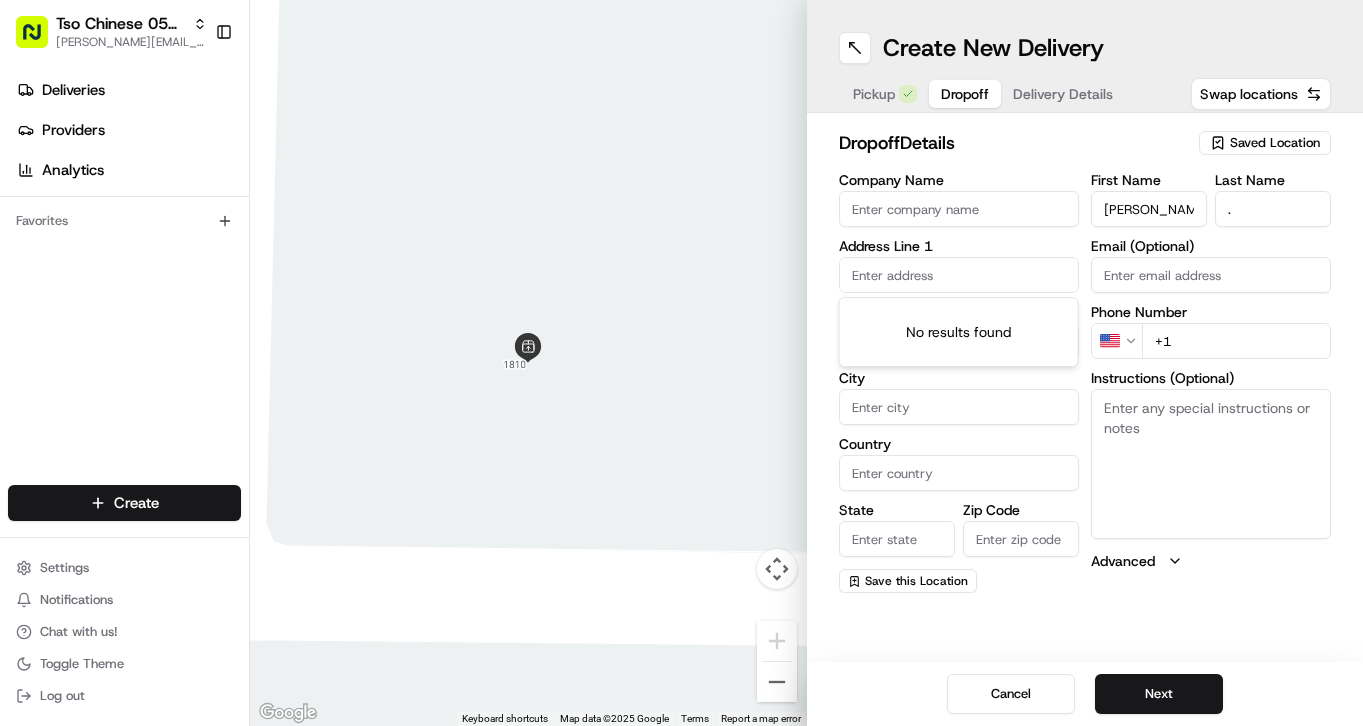 click at bounding box center [959, 275] 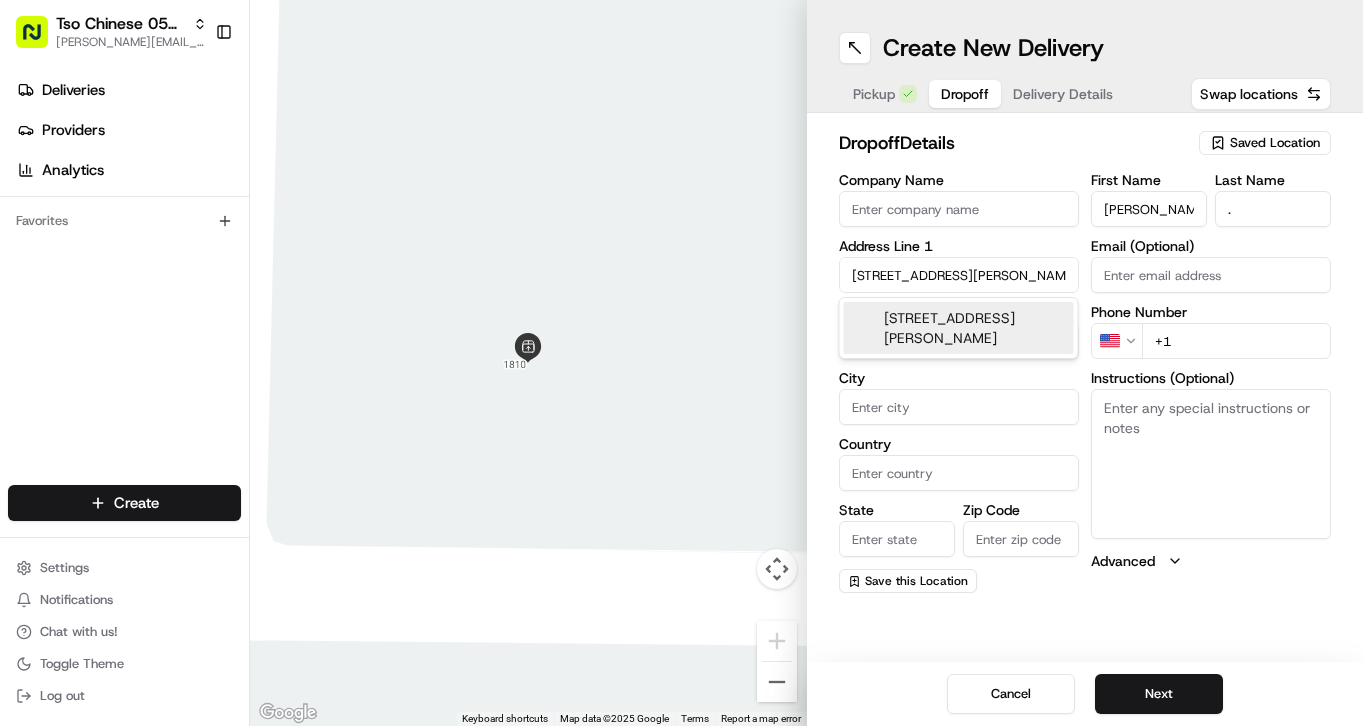 click on "[STREET_ADDRESS][PERSON_NAME]" at bounding box center (959, 328) 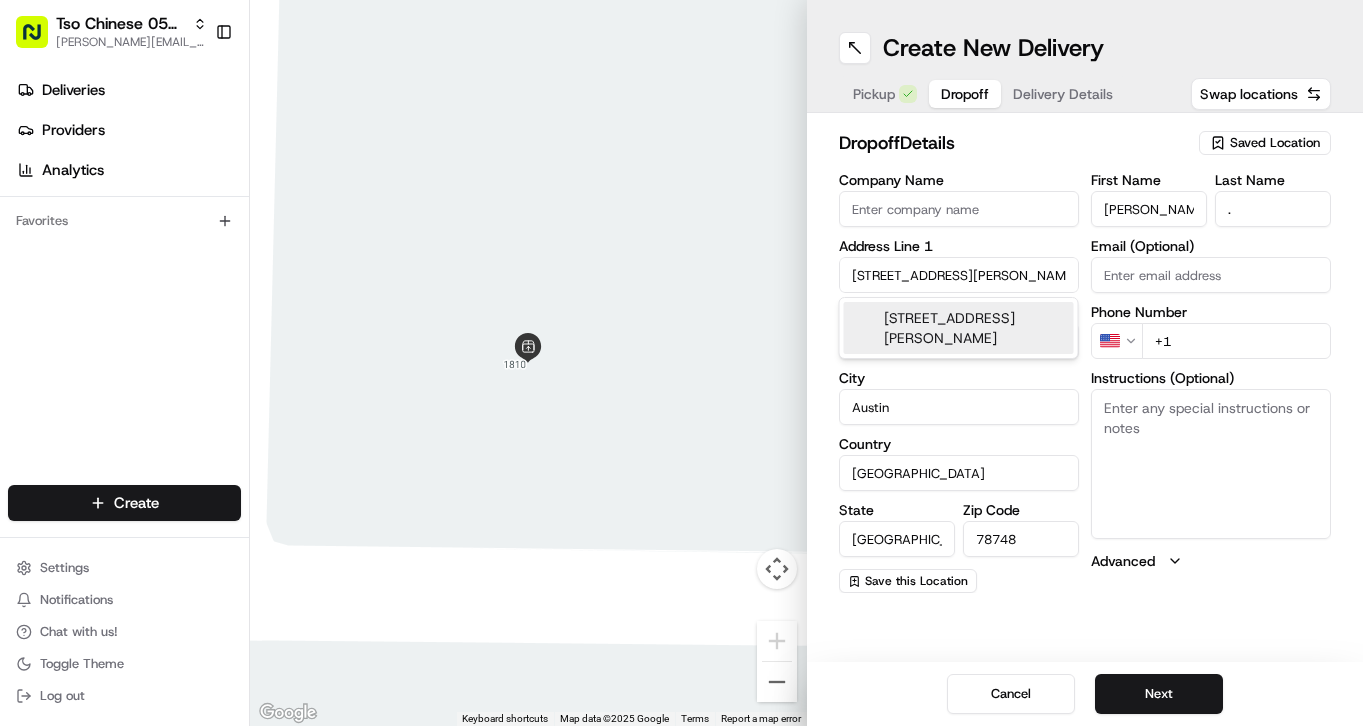 type on "[STREET_ADDRESS][PERSON_NAME]" 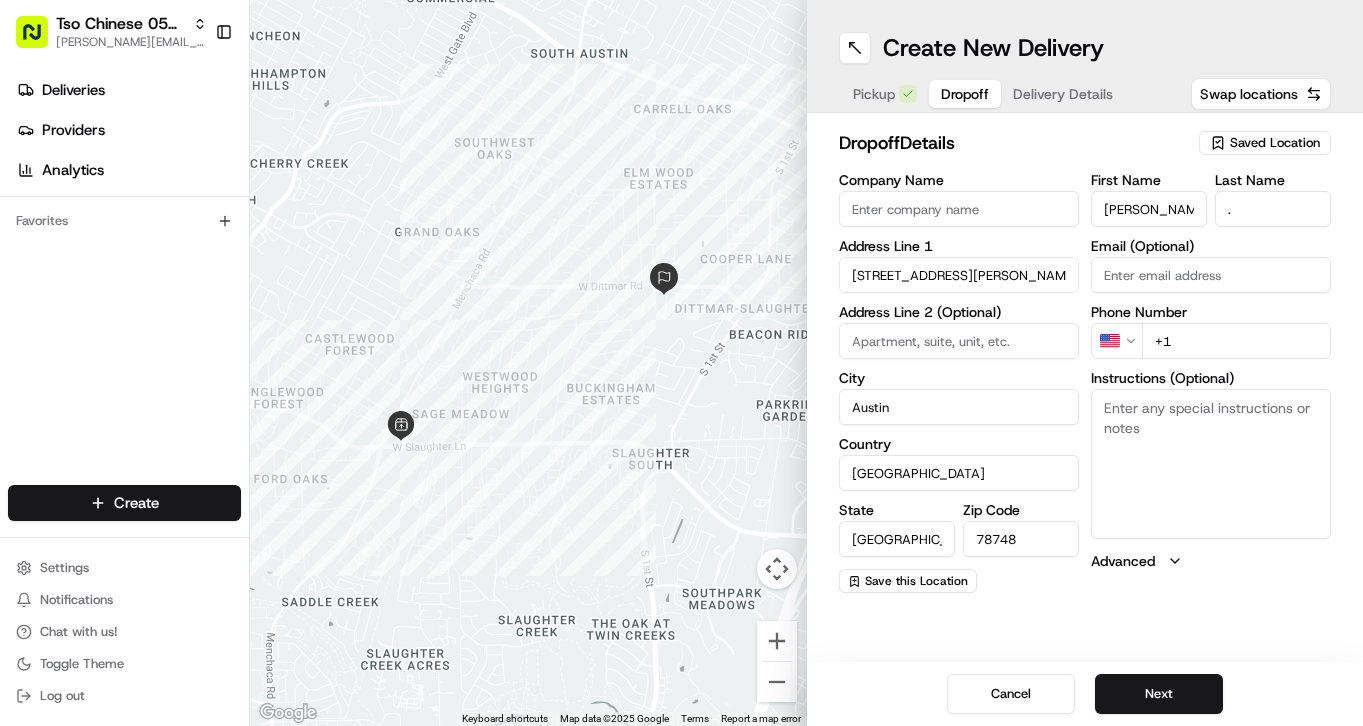 click on "+1" at bounding box center [1236, 341] 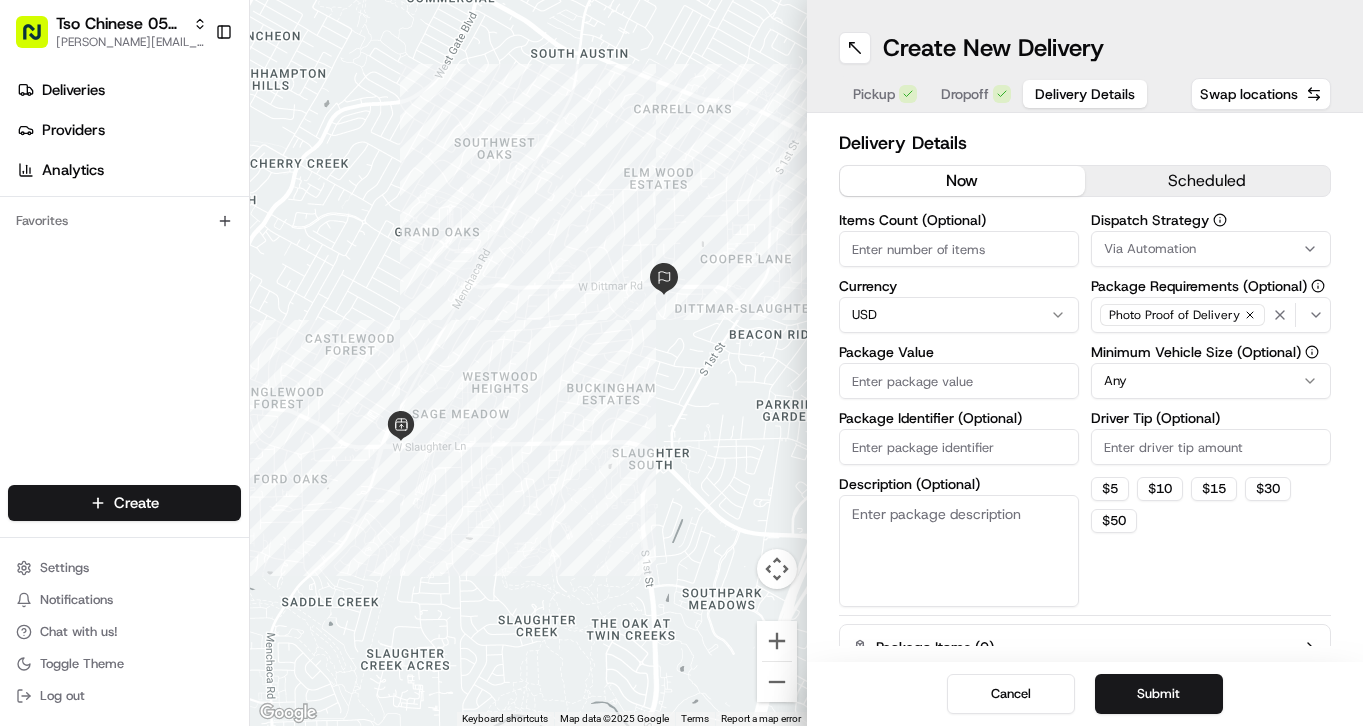 click on "Delivery Details" at bounding box center (1085, 94) 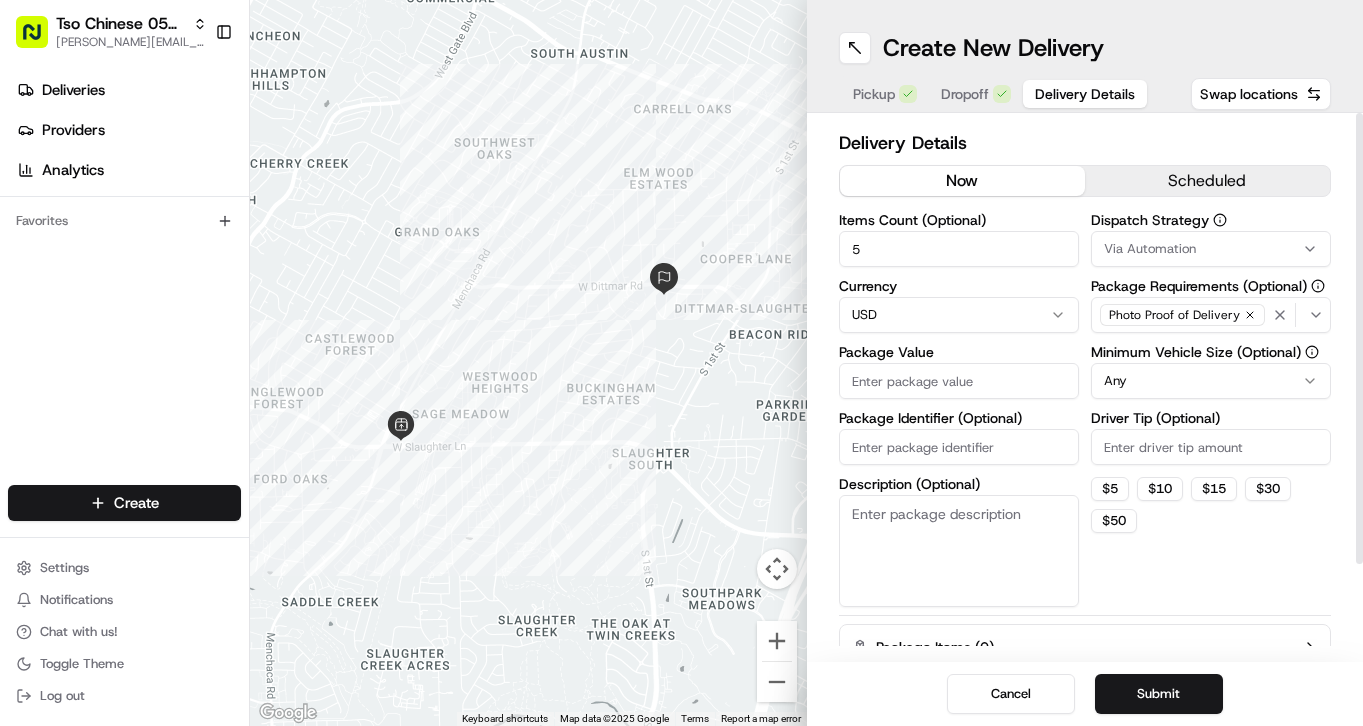 type on "5" 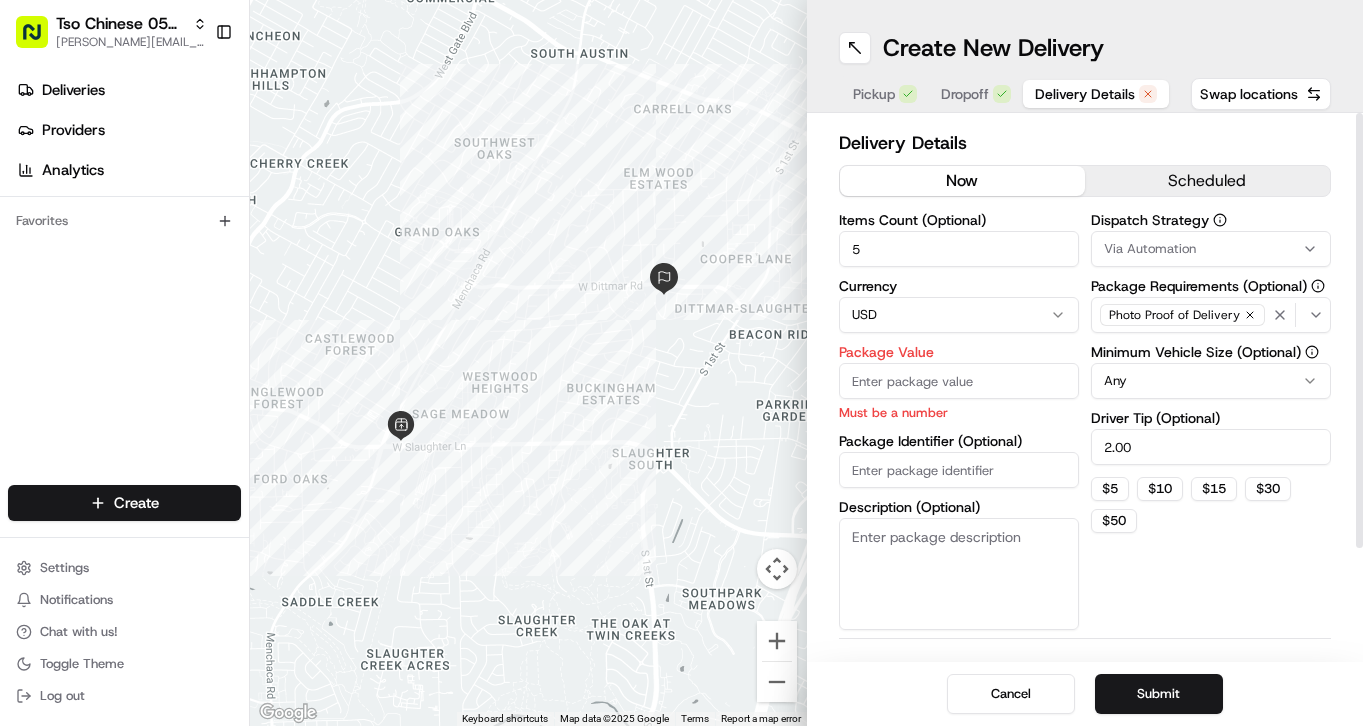 type on "2.00" 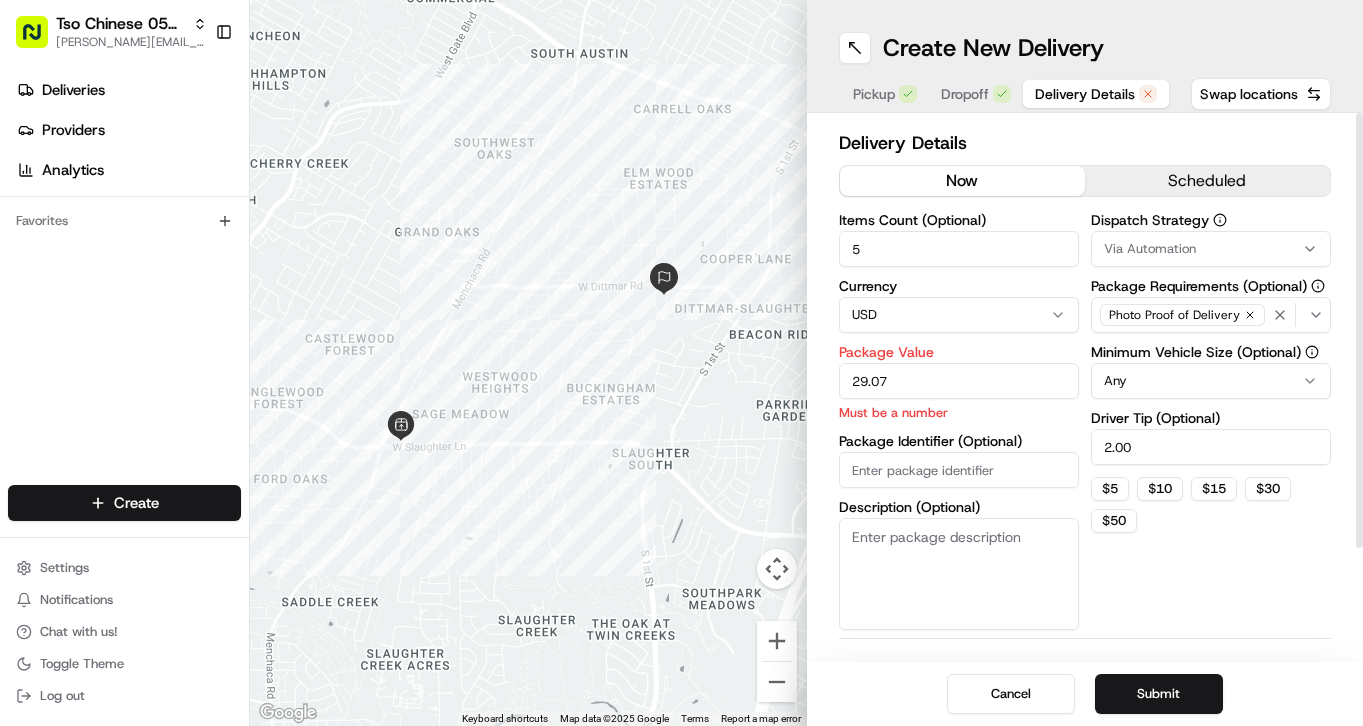 type on "29.07" 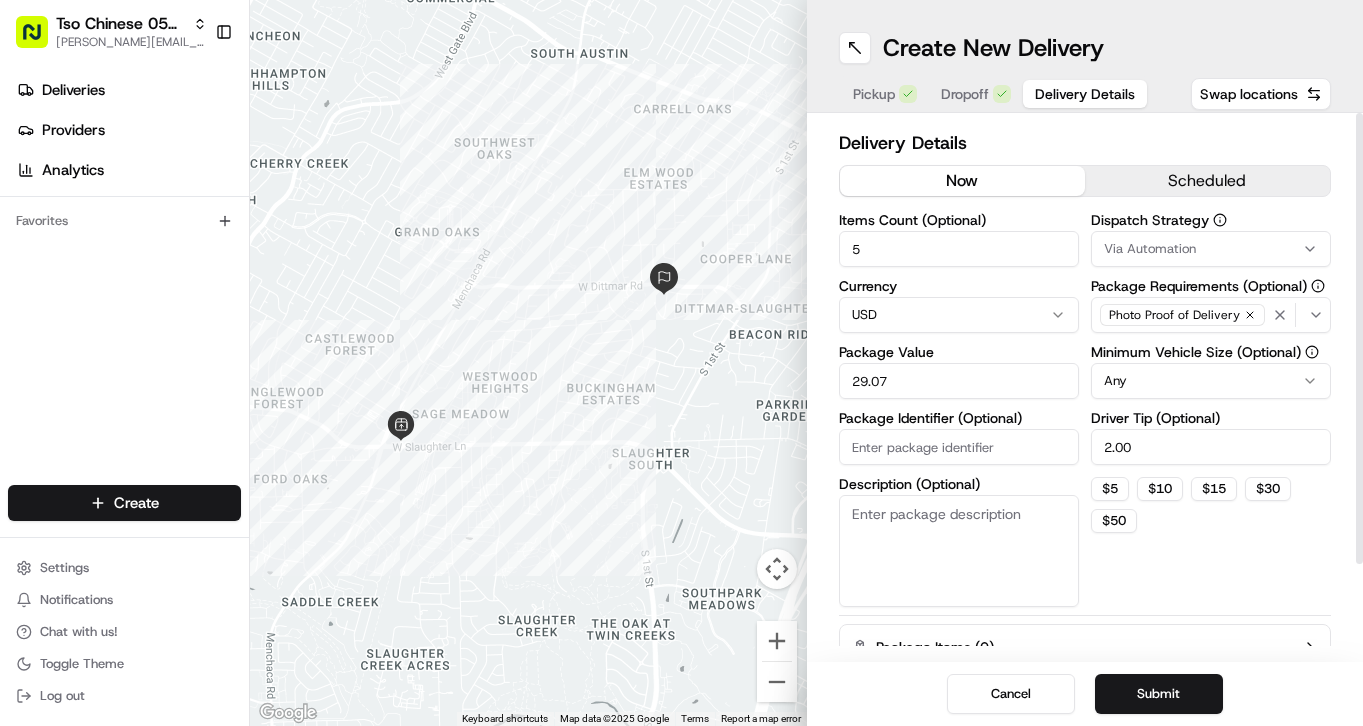 paste on "7RSH2MB" 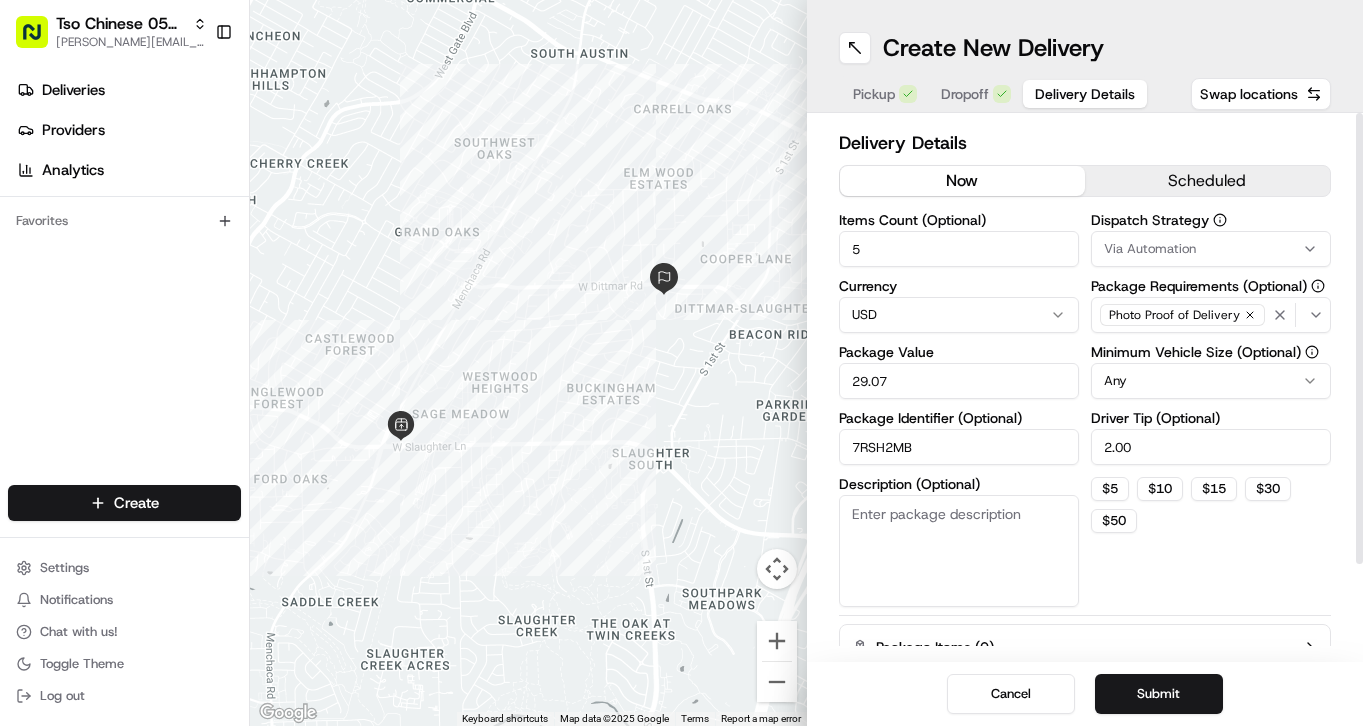 type on "7RSH2MB" 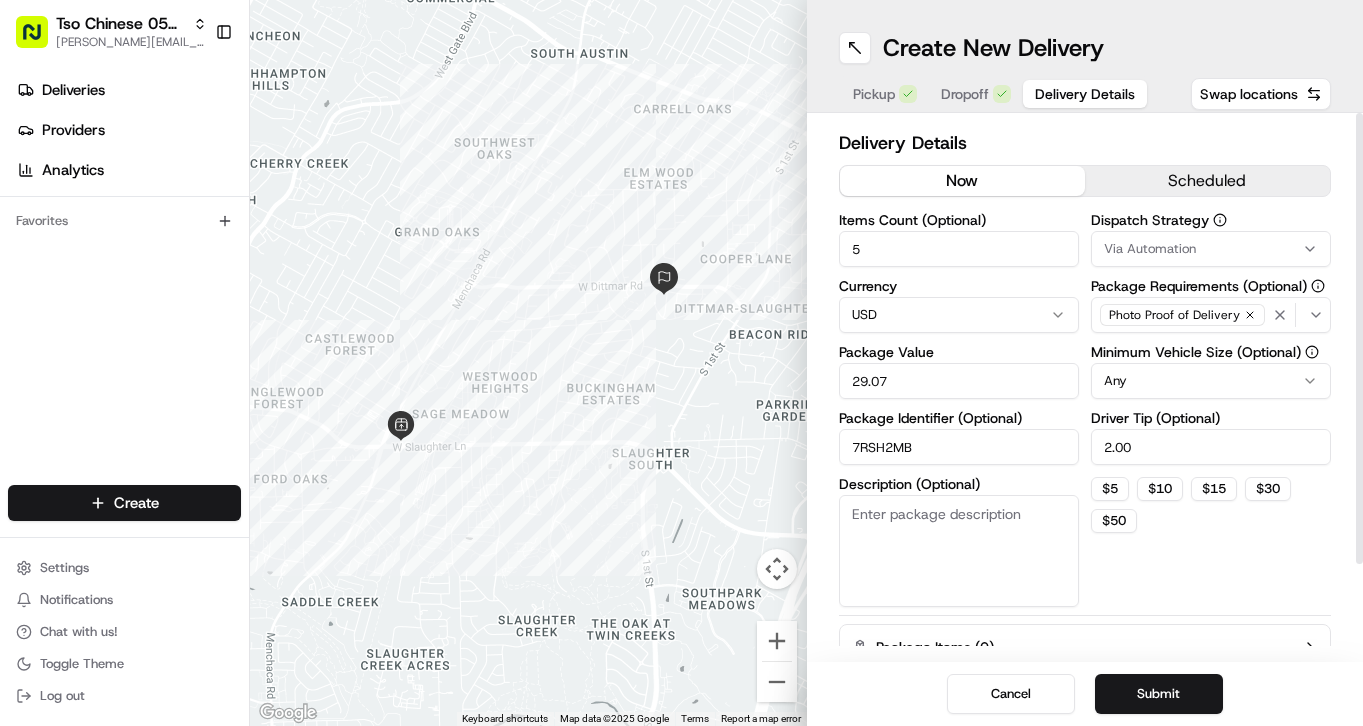 click on "Via Automation" at bounding box center (1211, 249) 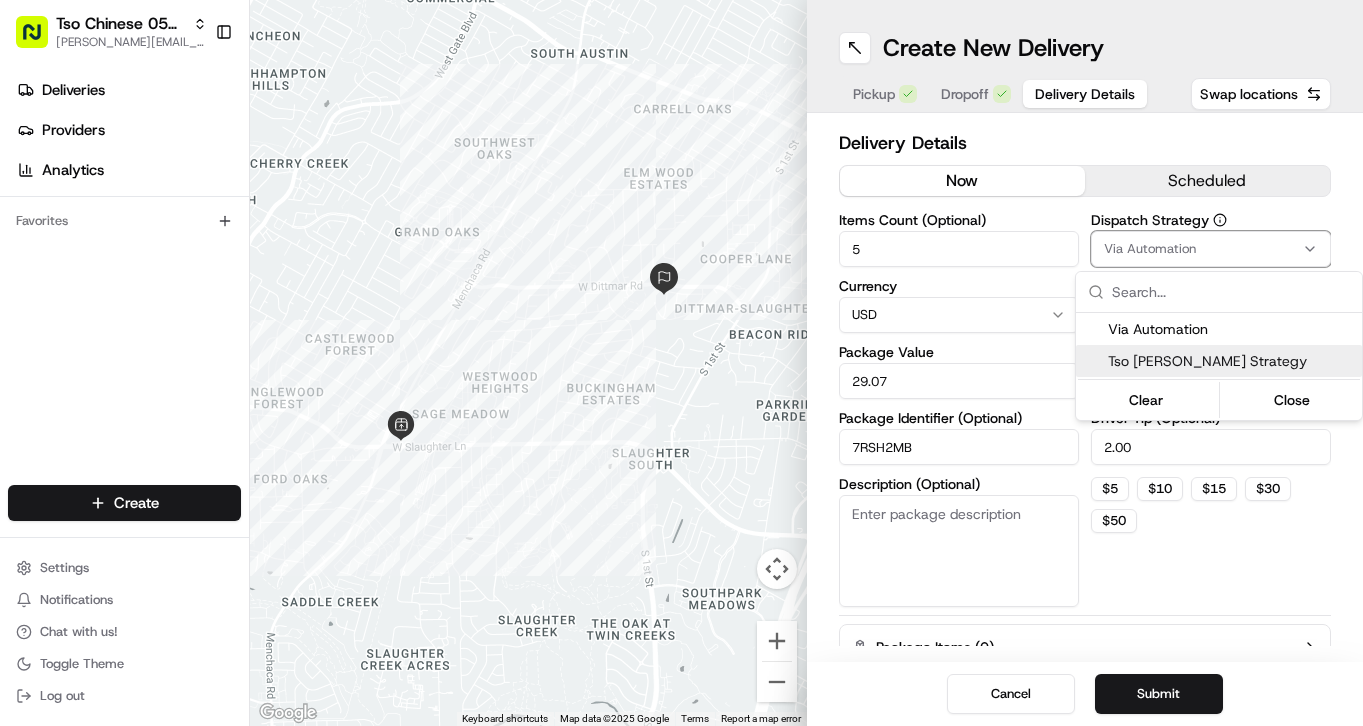 click on "Tso [PERSON_NAME] Strategy" at bounding box center [1231, 361] 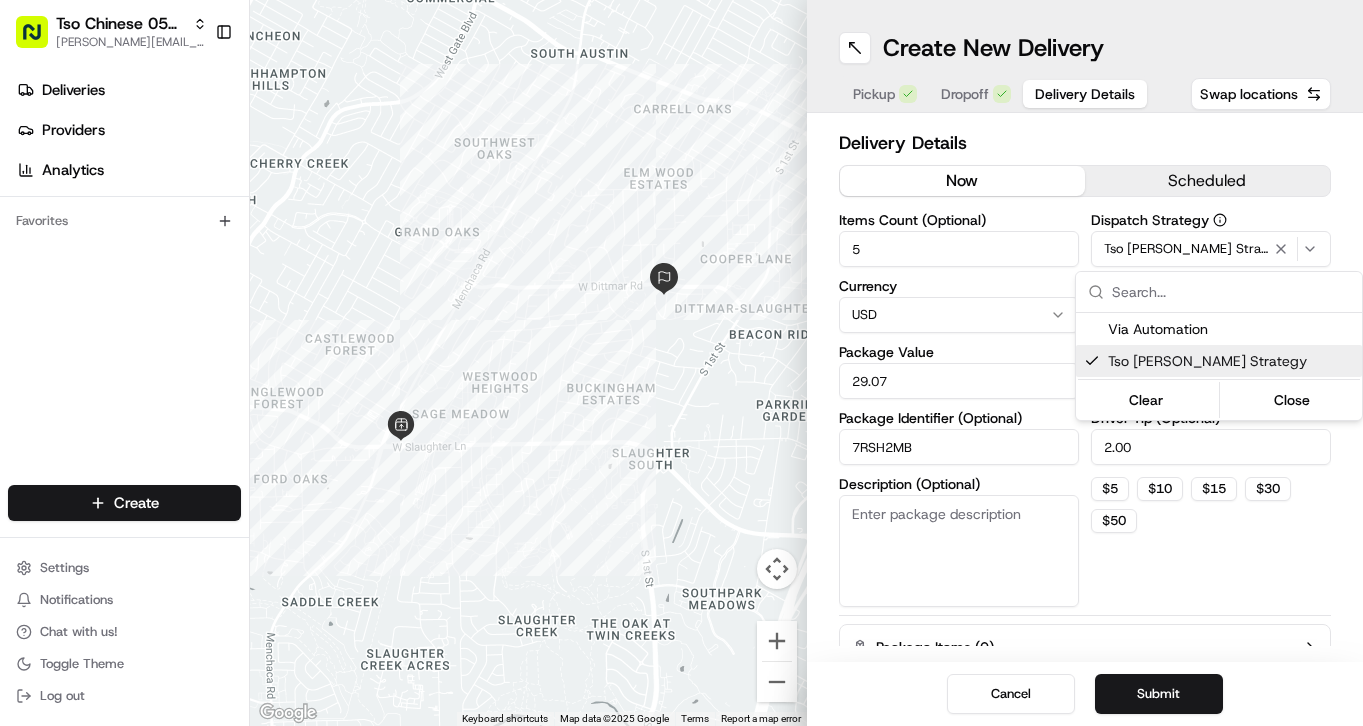 click on "Tso Chinese 05 Menchaca [EMAIL_ADDRESS][DOMAIN_NAME] Toggle Sidebar Deliveries Providers Analytics Favorites Main Menu Members & Organization Organization Users Roles Preferences Customization Tracking Orchestration Automations Dispatch Strategy Locations Pickup Locations Dropoff Locations Billing Billing Refund Requests Integrations Notification Triggers Webhooks API Keys Request Logs Create Settings Notifications Chat with us! Toggle Theme Log out ← Move left → Move right ↑ Move up ↓ Move down + Zoom in - Zoom out Home Jump left by 75% End Jump right by 75% Page Up Jump up by 75% Page Down Jump down by 75% Keyboard shortcuts Map Data Map data ©2025 Google Map data ©2025 Google 500 m  Click to toggle between metric and imperial units Terms Report a map error Create New Delivery Pickup Dropoff Delivery Details Swap locations Delivery Details now scheduled Items Count (Optional) 5 Currency USD Package Value 29.07 Package Identifier (Optional) 7RSH2MB Description (Optional) Dispatch Strategy $" at bounding box center [681, 363] 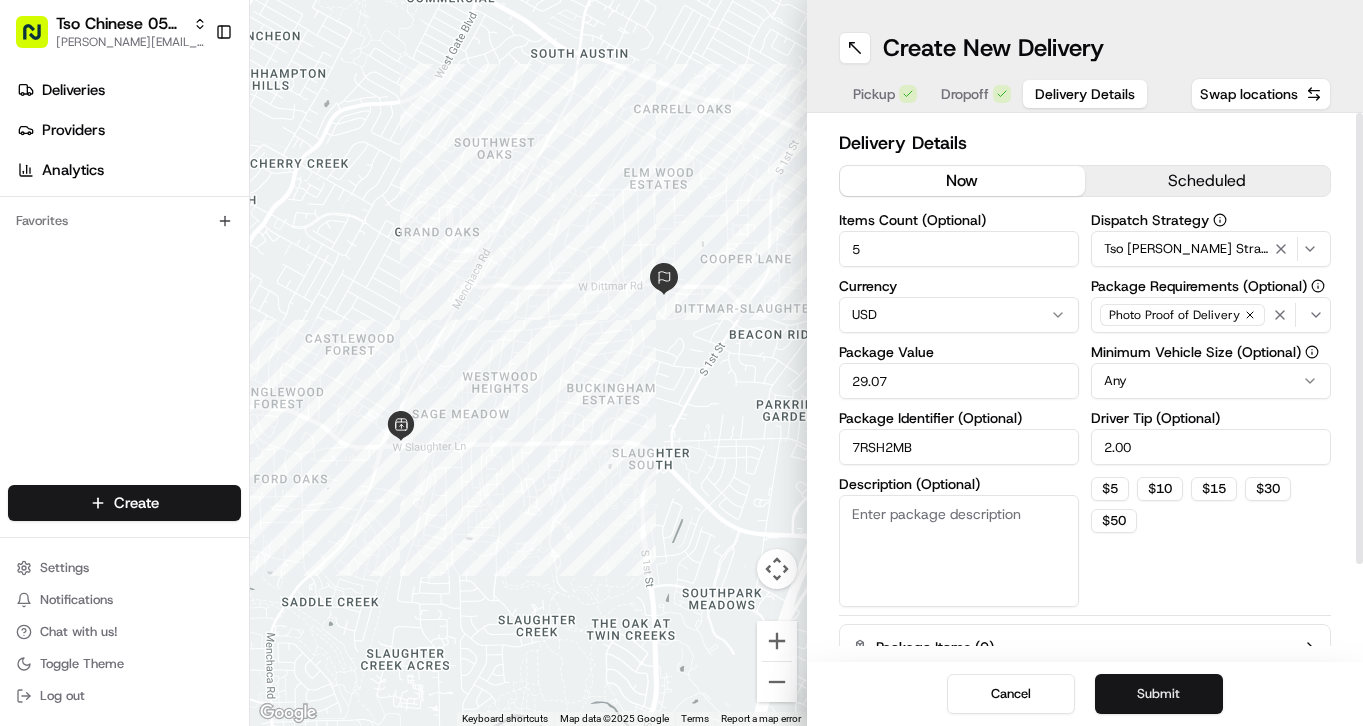 click on "Submit" at bounding box center [1159, 694] 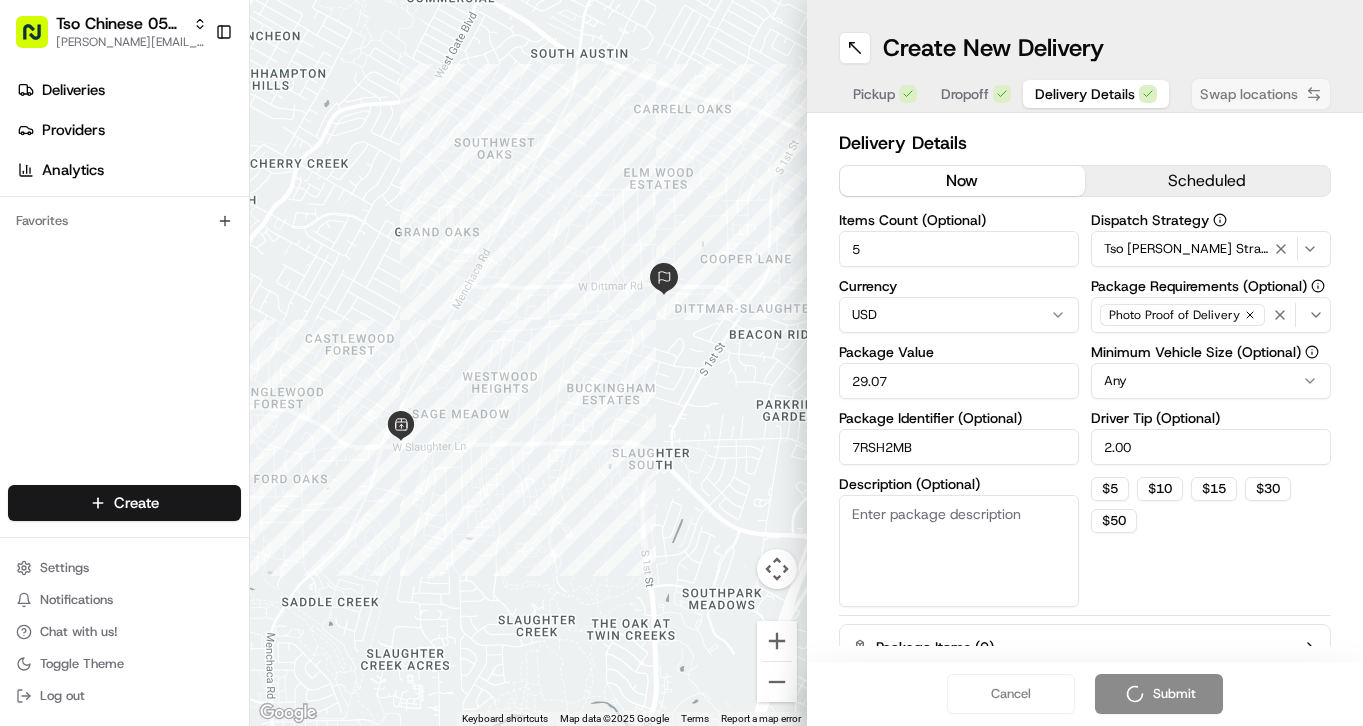 click on "Cancel Submit" at bounding box center (1085, 694) 